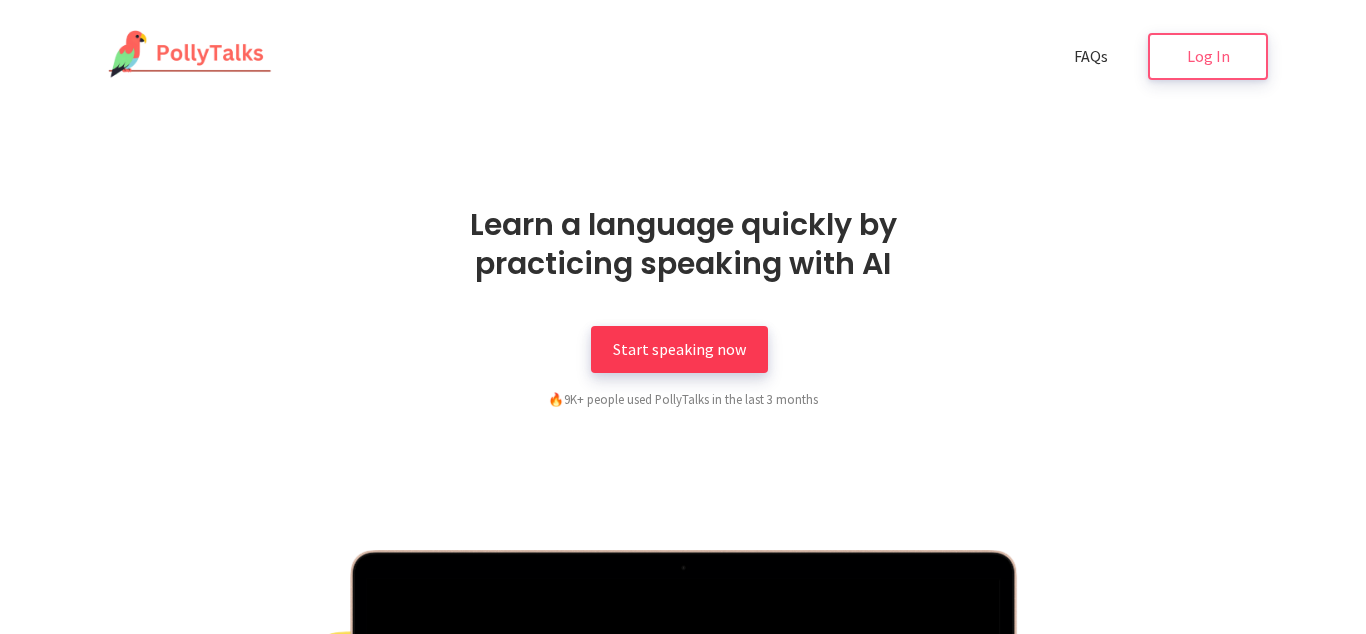 scroll, scrollTop: 0, scrollLeft: 0, axis: both 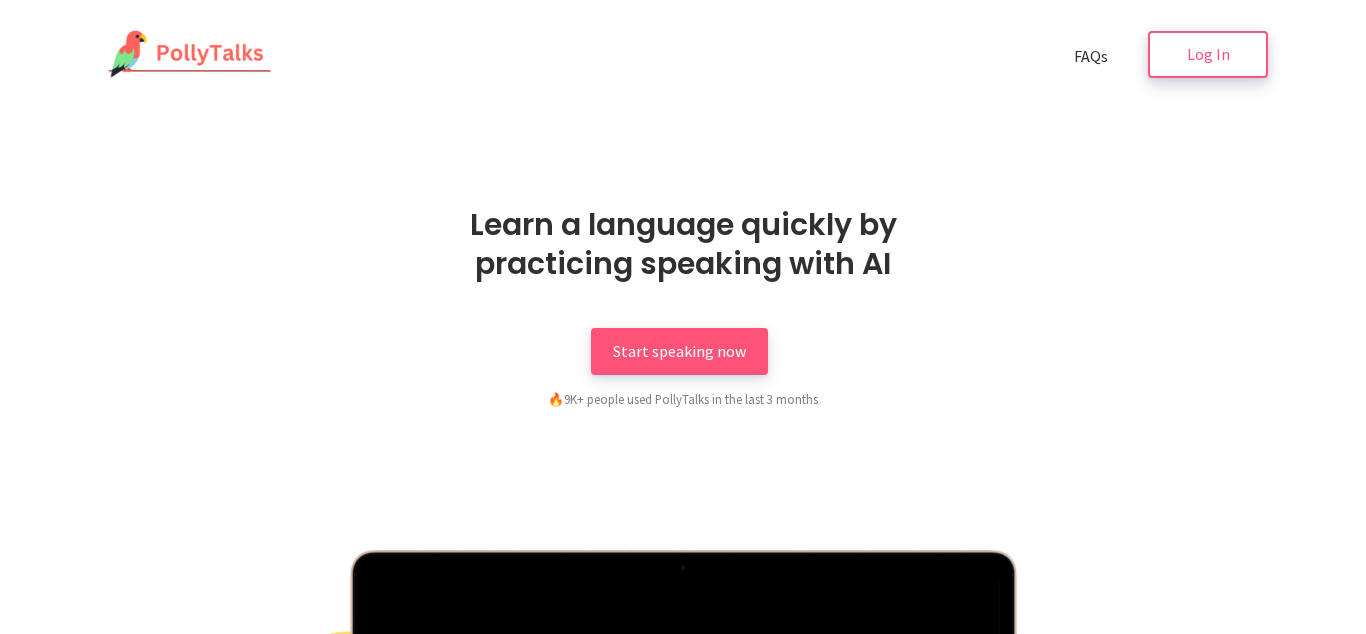 click on "Log In" at bounding box center [1208, 54] 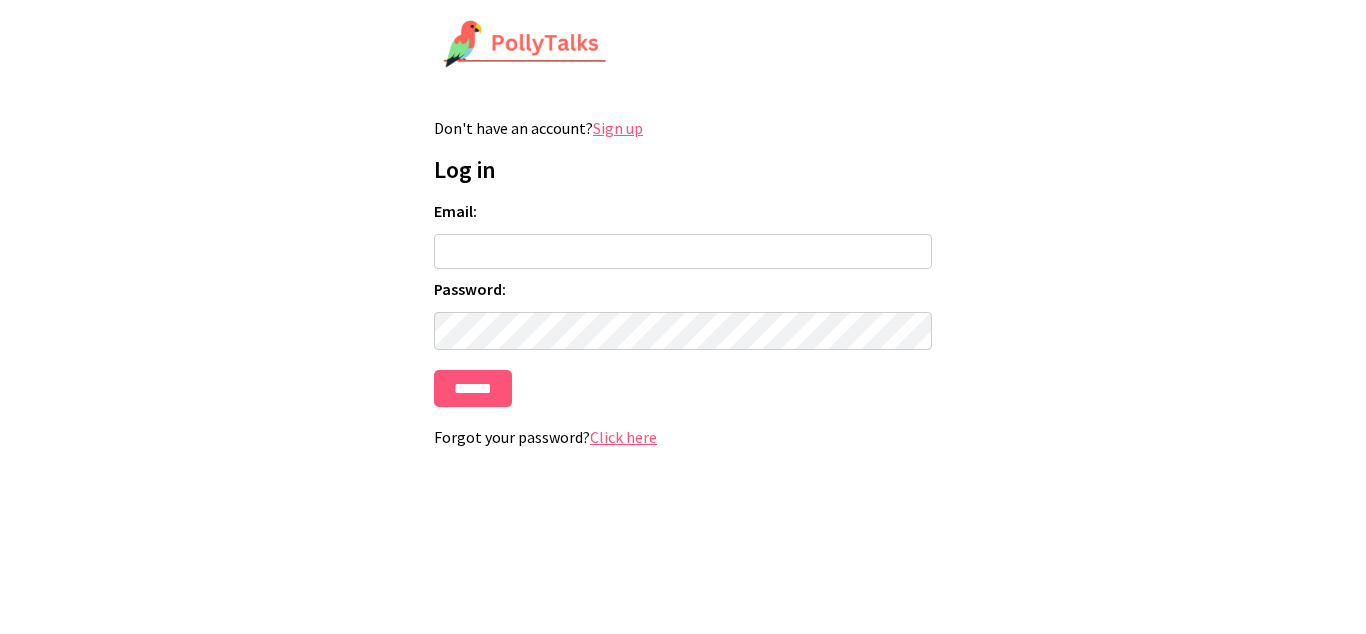 scroll, scrollTop: 0, scrollLeft: 0, axis: both 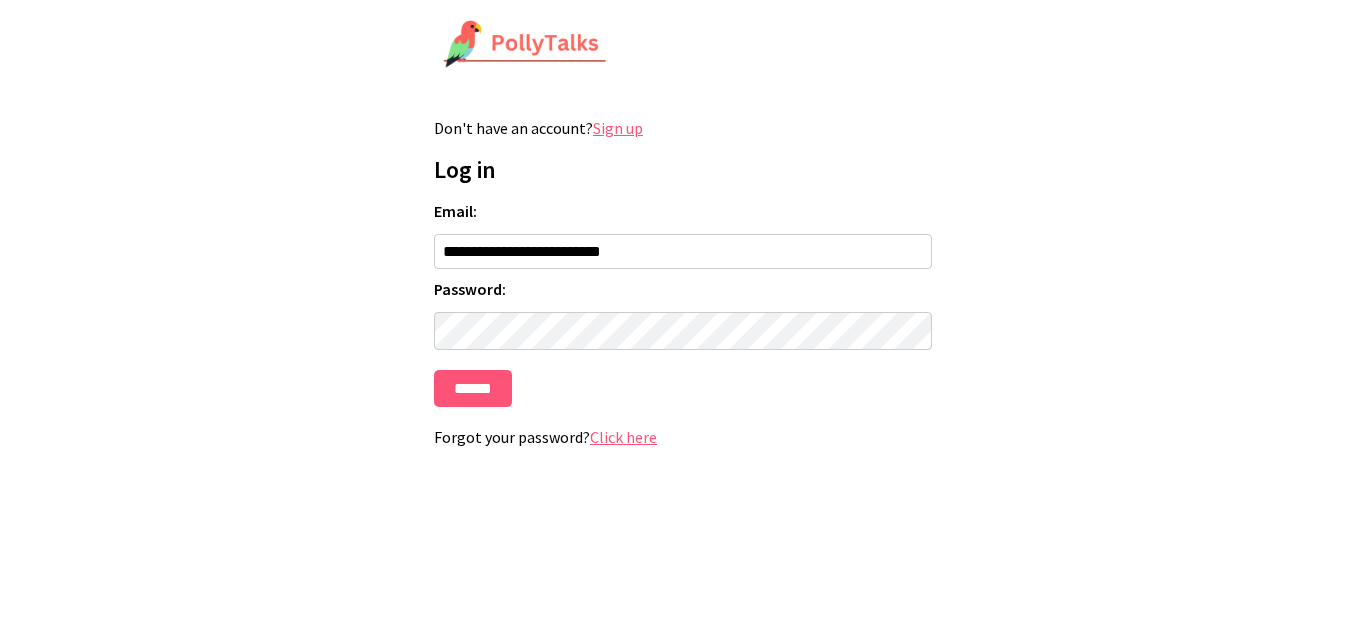 type on "**********" 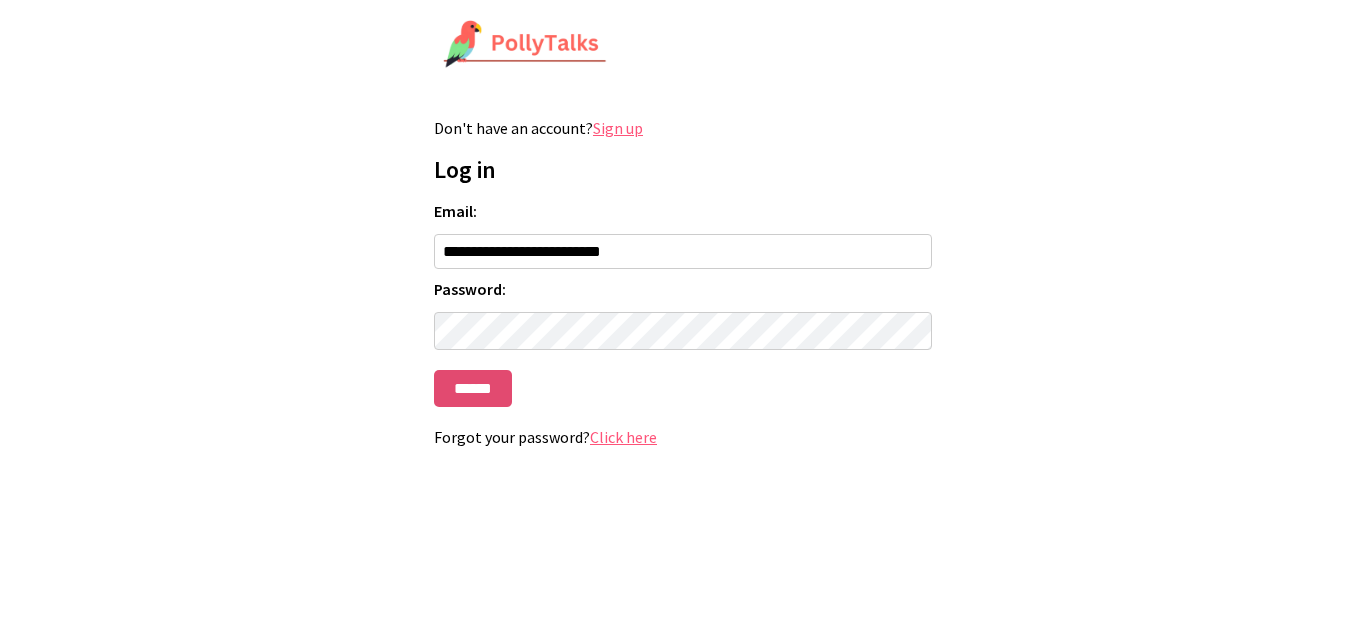 click on "******" at bounding box center (473, 388) 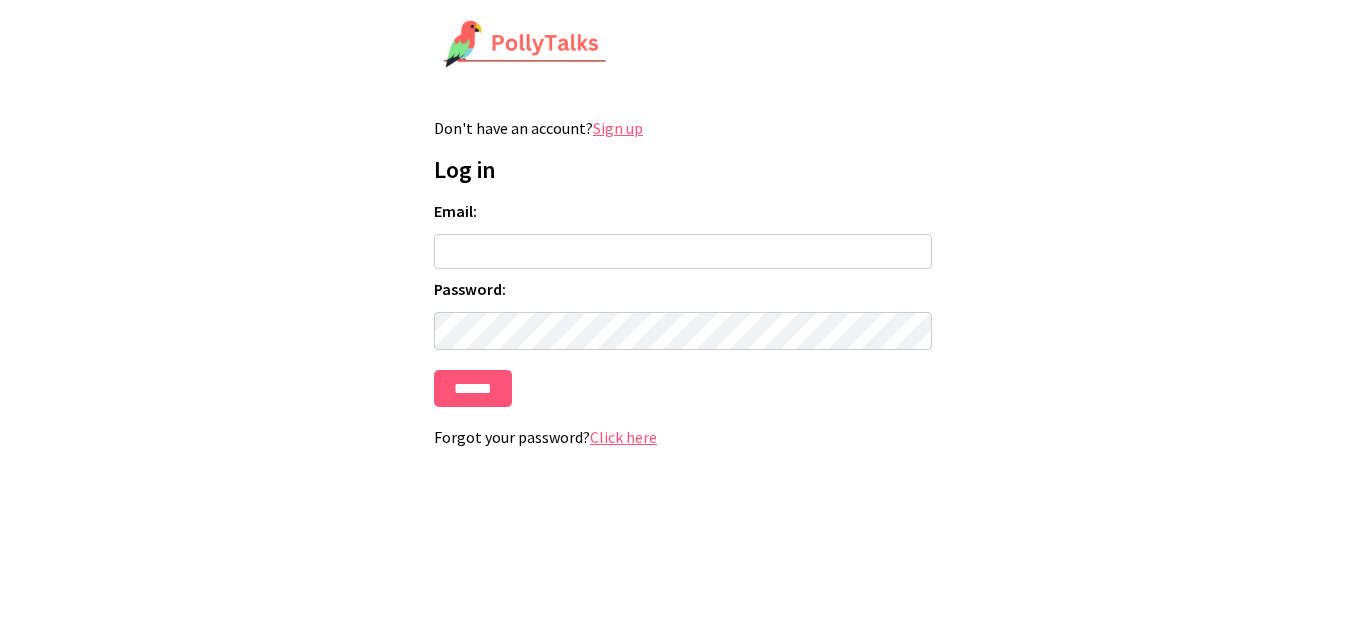 scroll, scrollTop: 0, scrollLeft: 0, axis: both 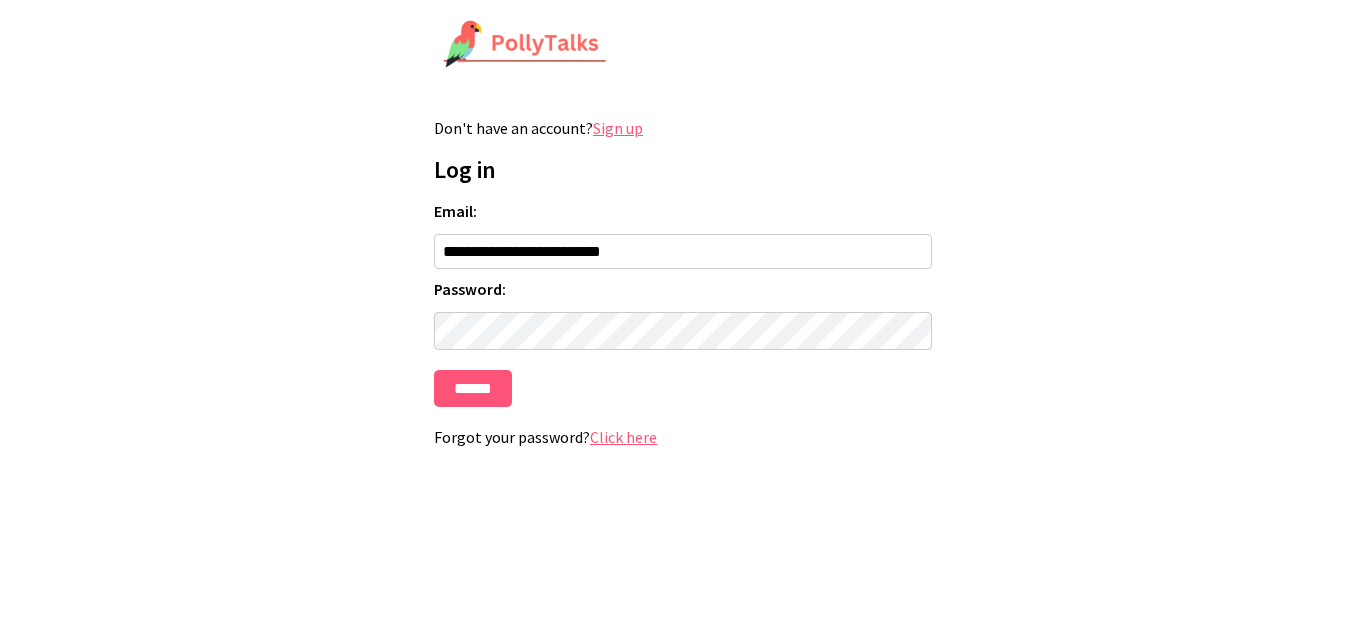 type on "**********" 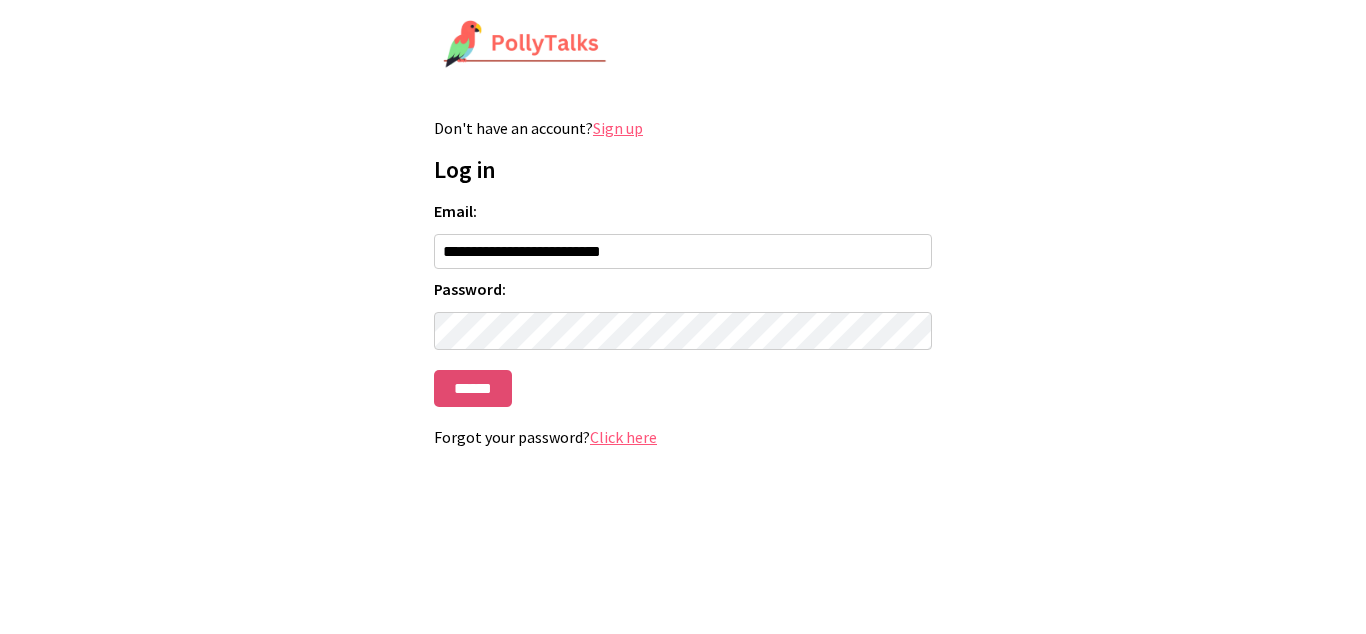 click on "******" at bounding box center (473, 388) 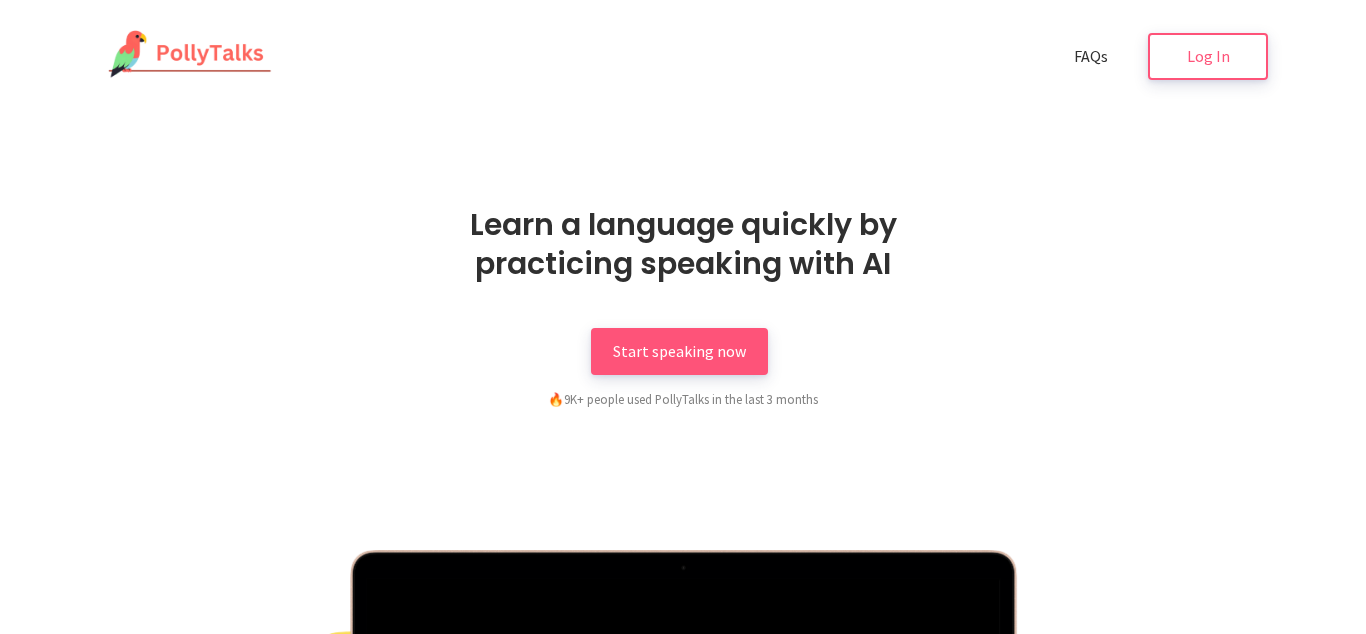 scroll, scrollTop: 0, scrollLeft: 0, axis: both 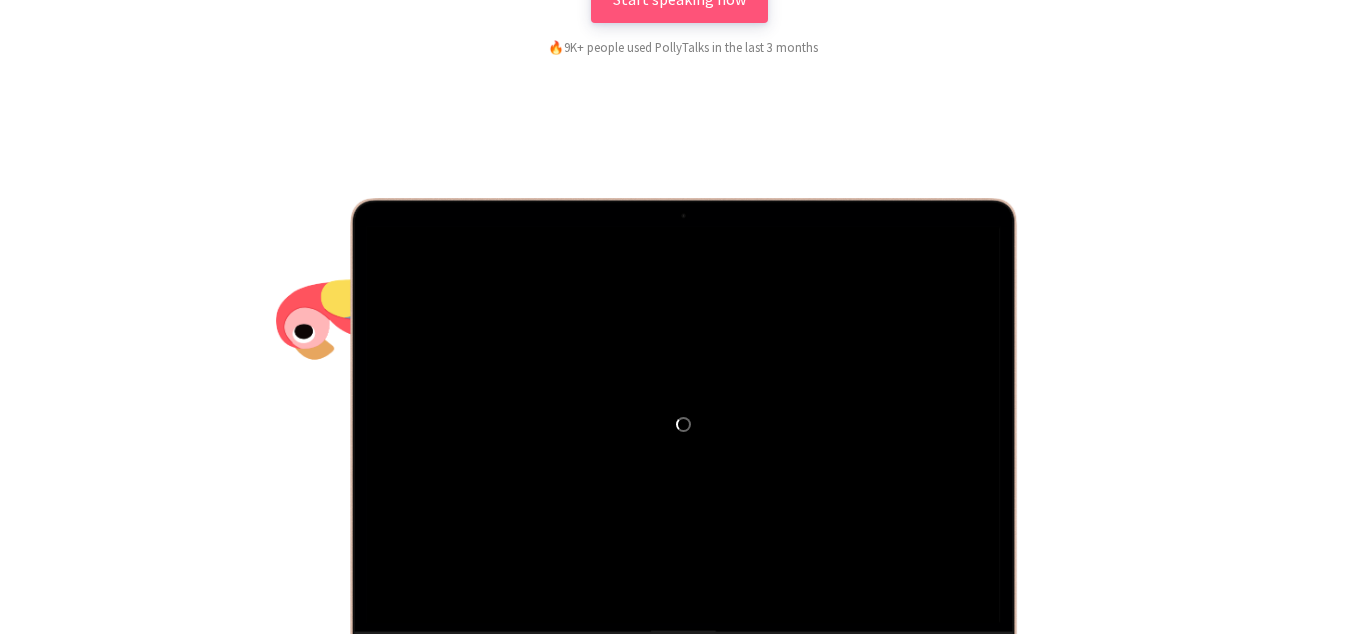 click at bounding box center (683, 438) 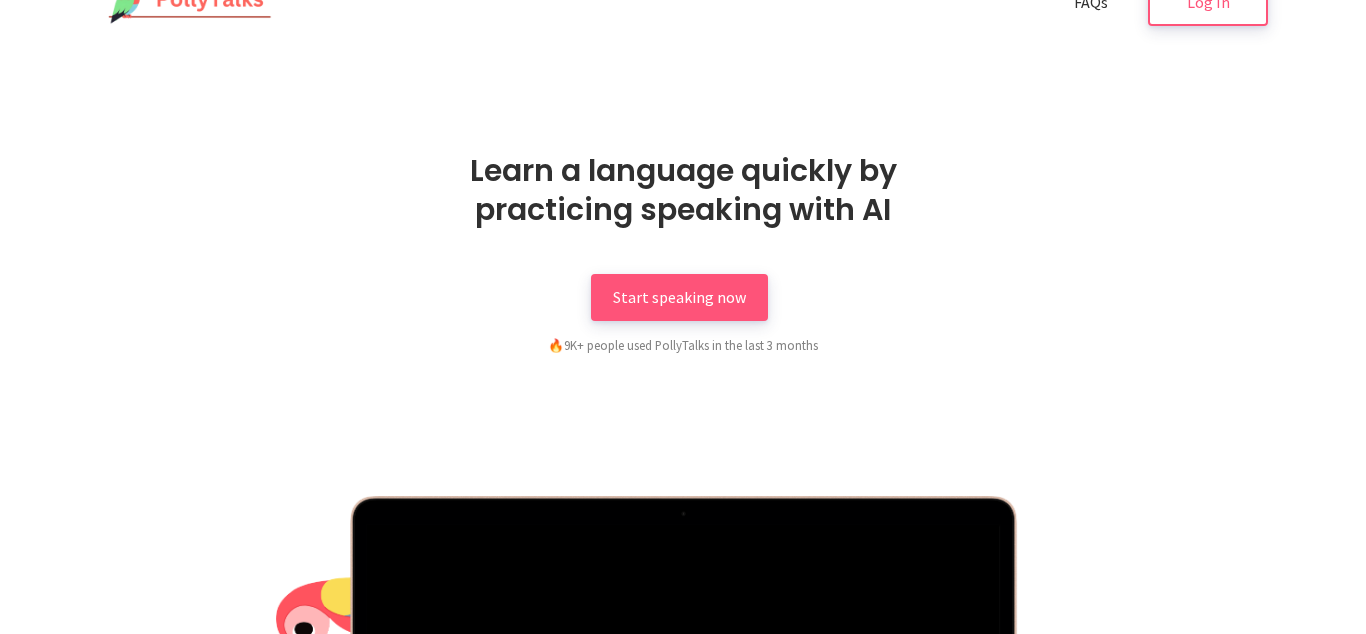 scroll, scrollTop: 0, scrollLeft: 0, axis: both 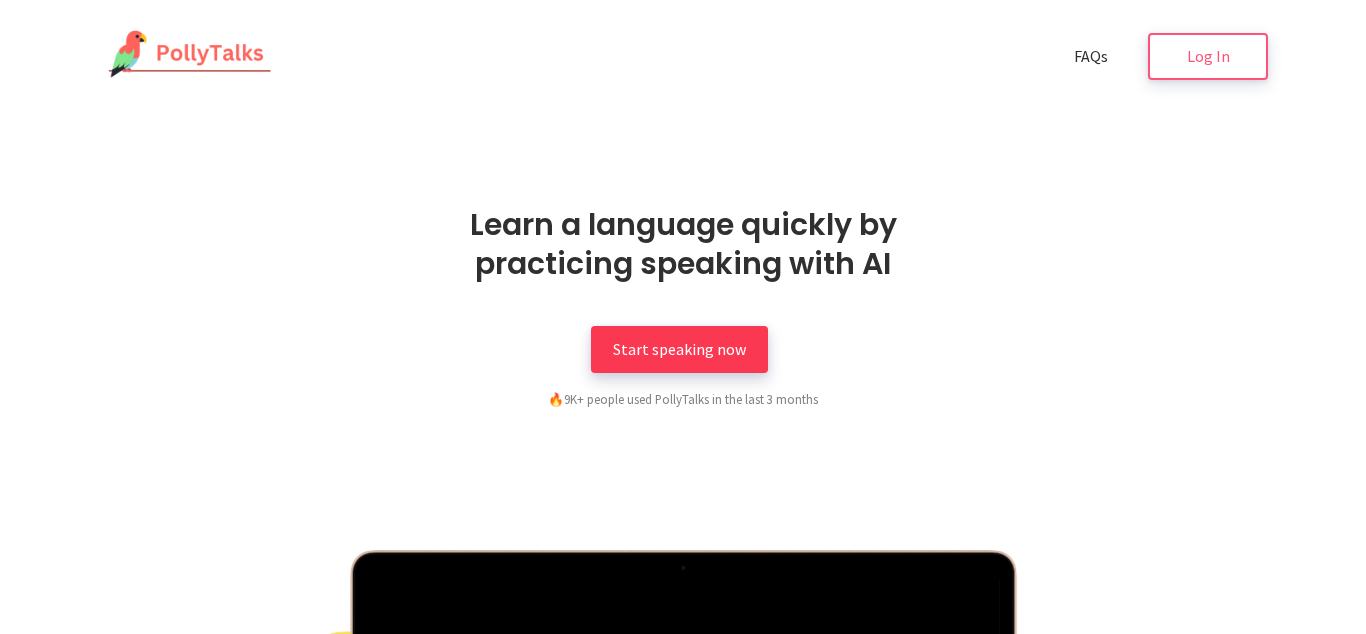 click on "Start speaking now" at bounding box center (679, 349) 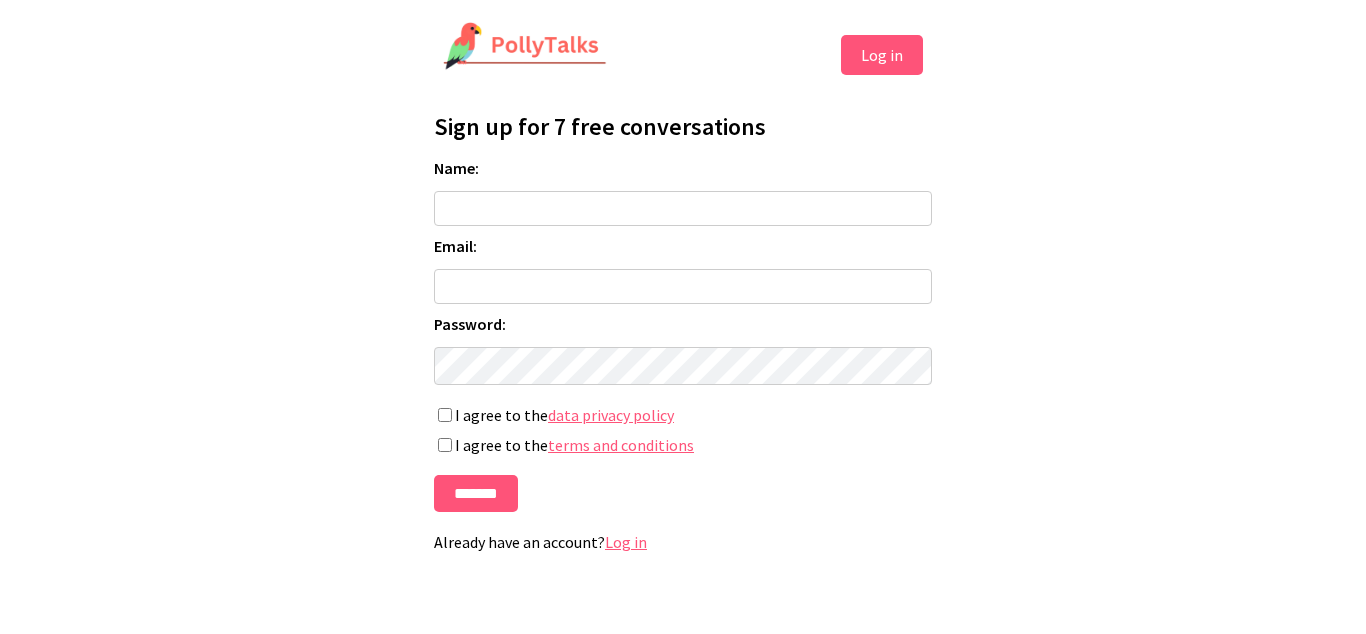 scroll, scrollTop: 0, scrollLeft: 0, axis: both 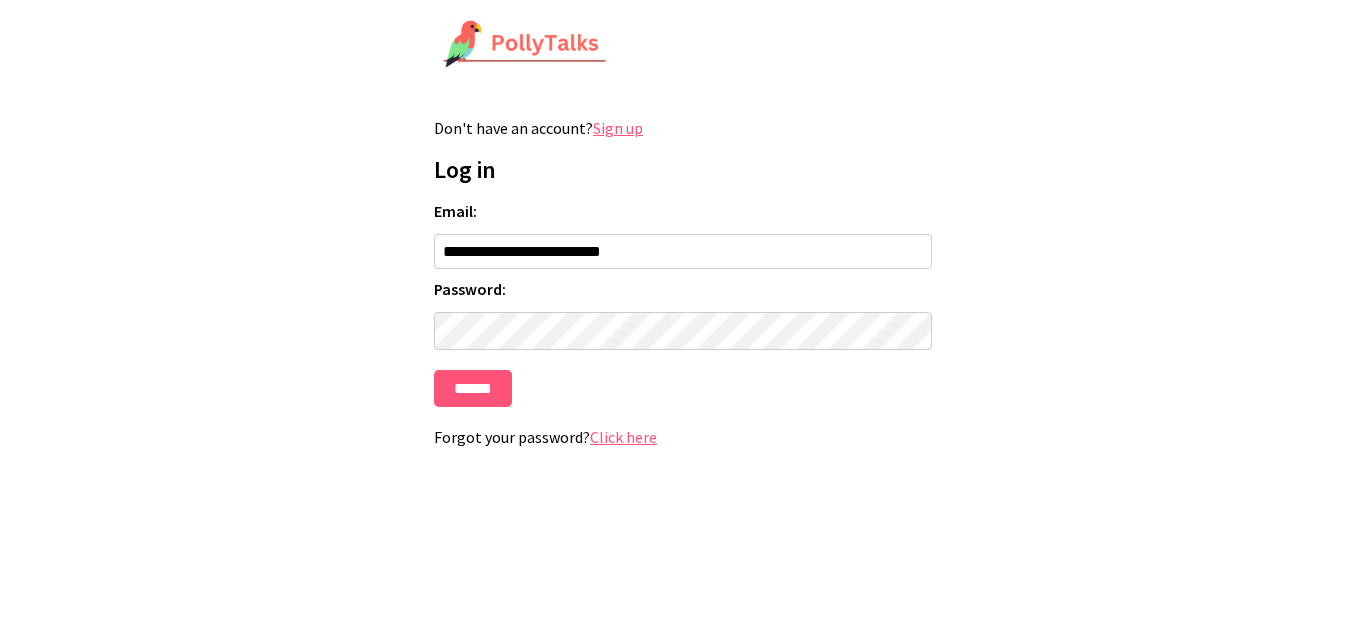 type on "**********" 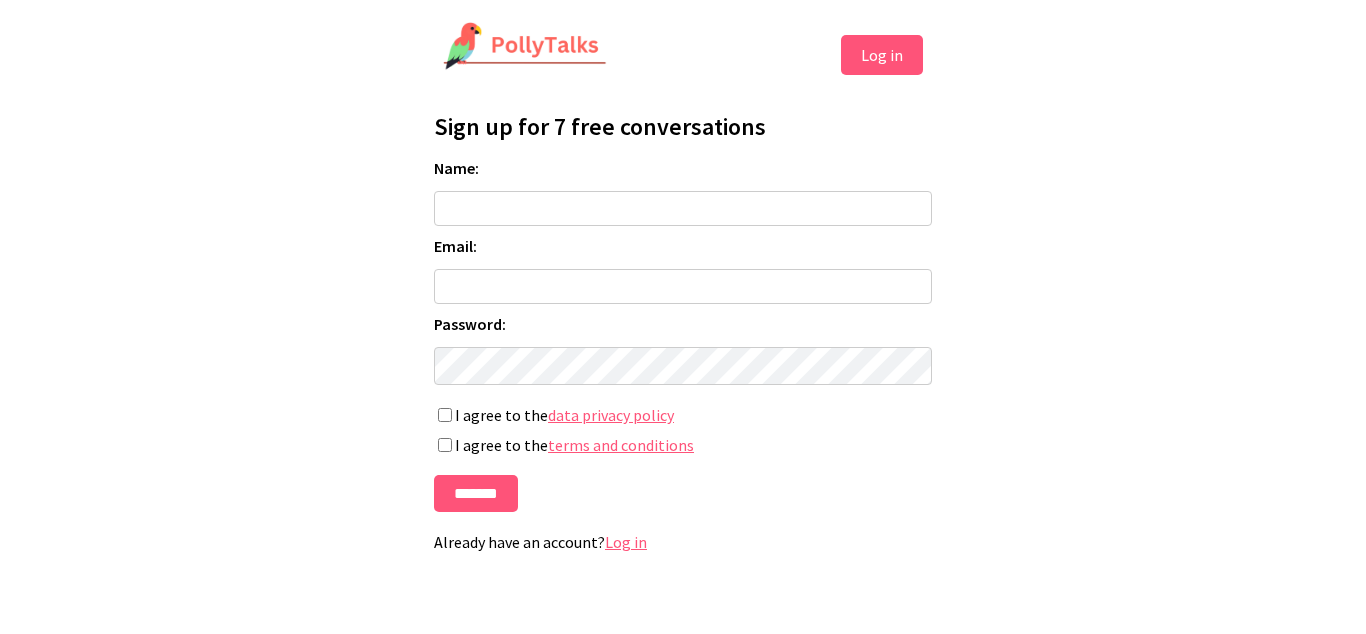 scroll, scrollTop: 0, scrollLeft: 0, axis: both 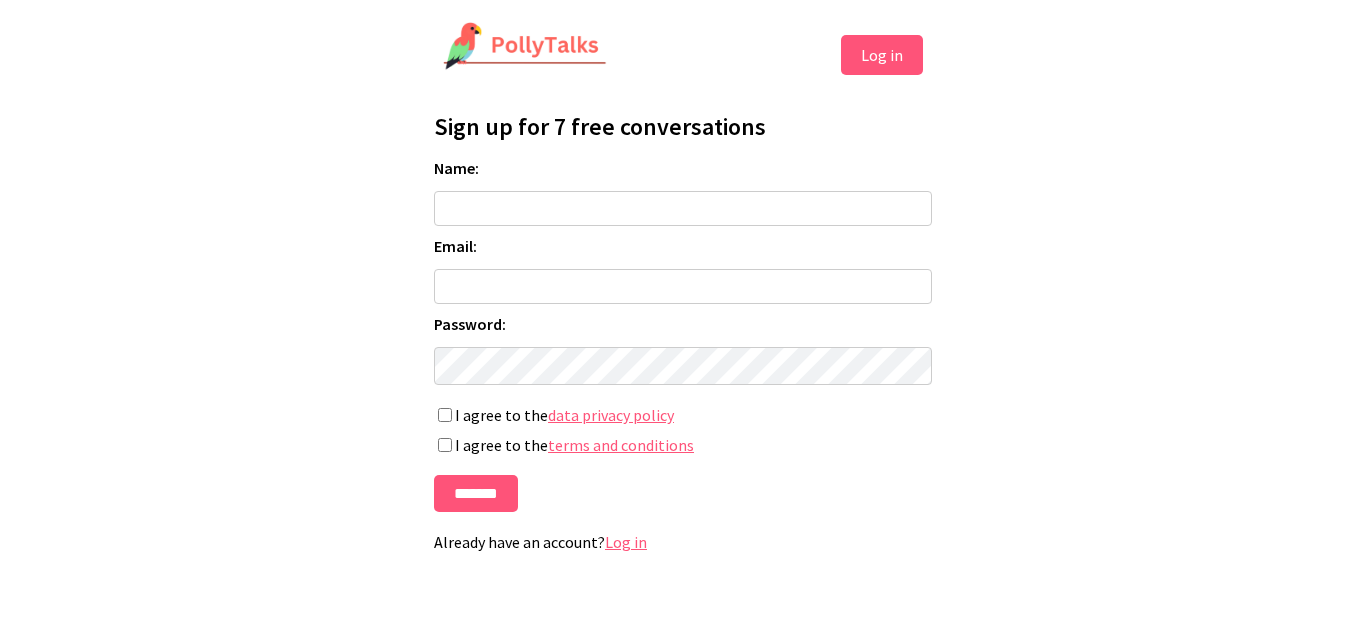 click on "Name:" at bounding box center (683, 208) 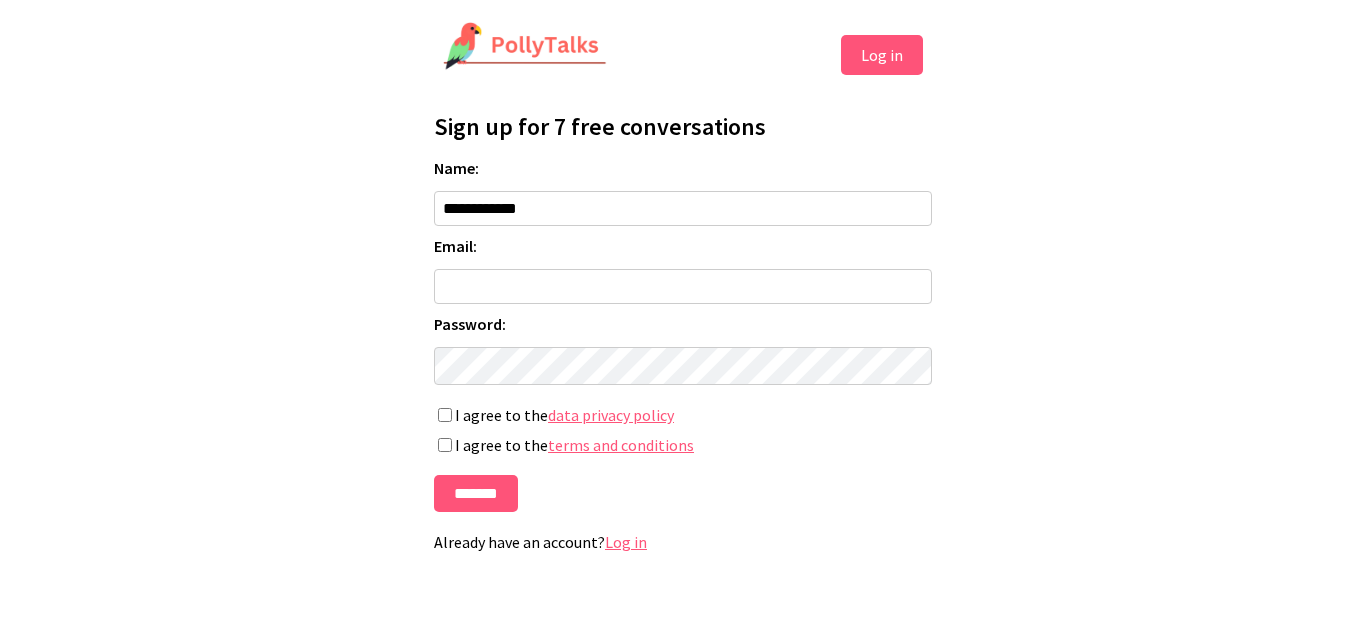 type on "**********" 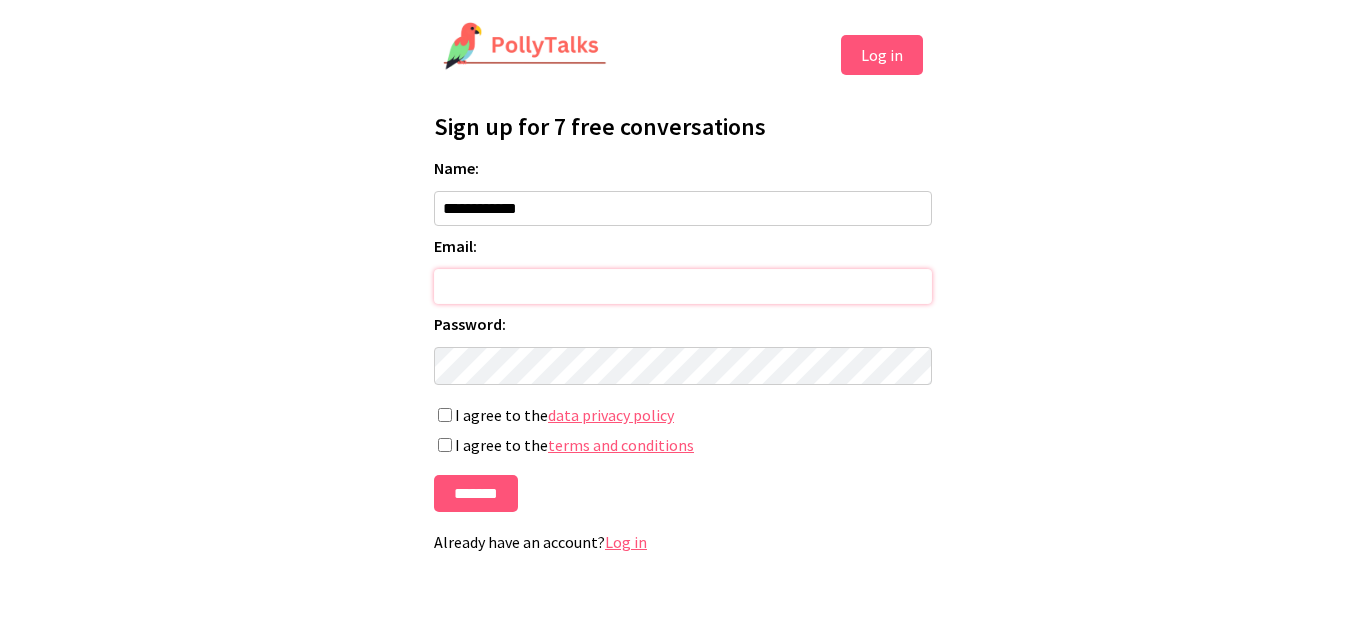 click on "Email:" at bounding box center [683, 286] 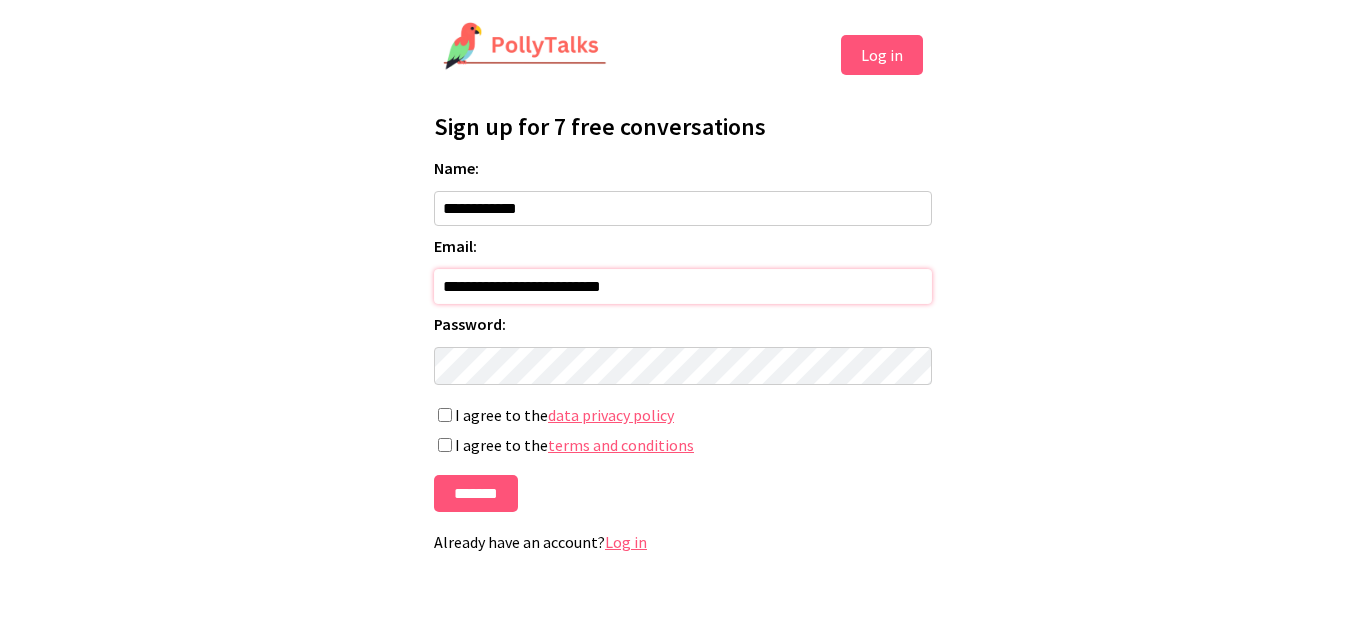 type on "**********" 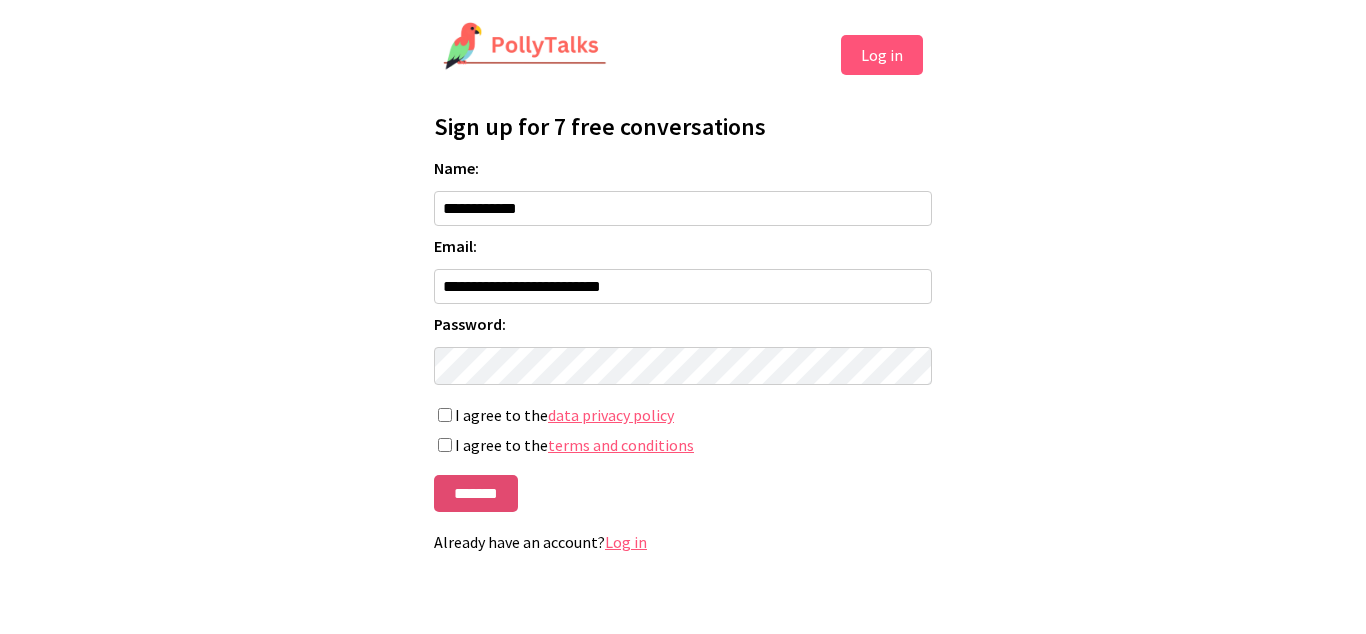 click on "*******" at bounding box center [476, 493] 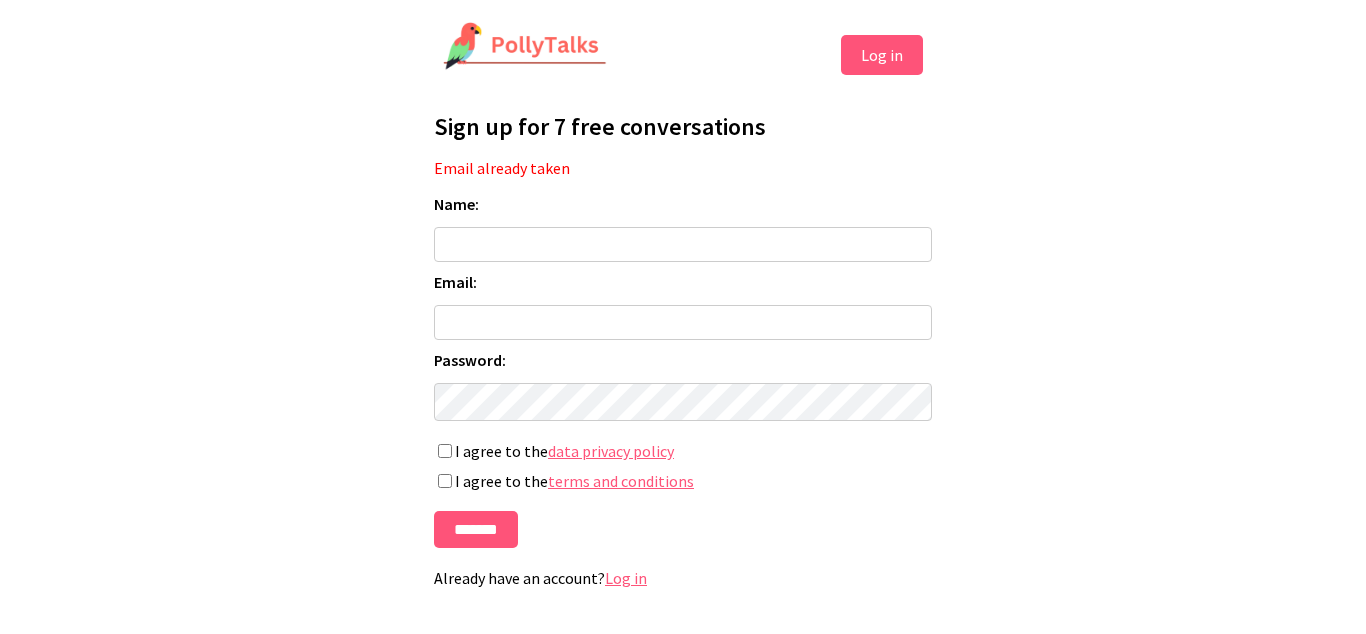 scroll, scrollTop: 0, scrollLeft: 0, axis: both 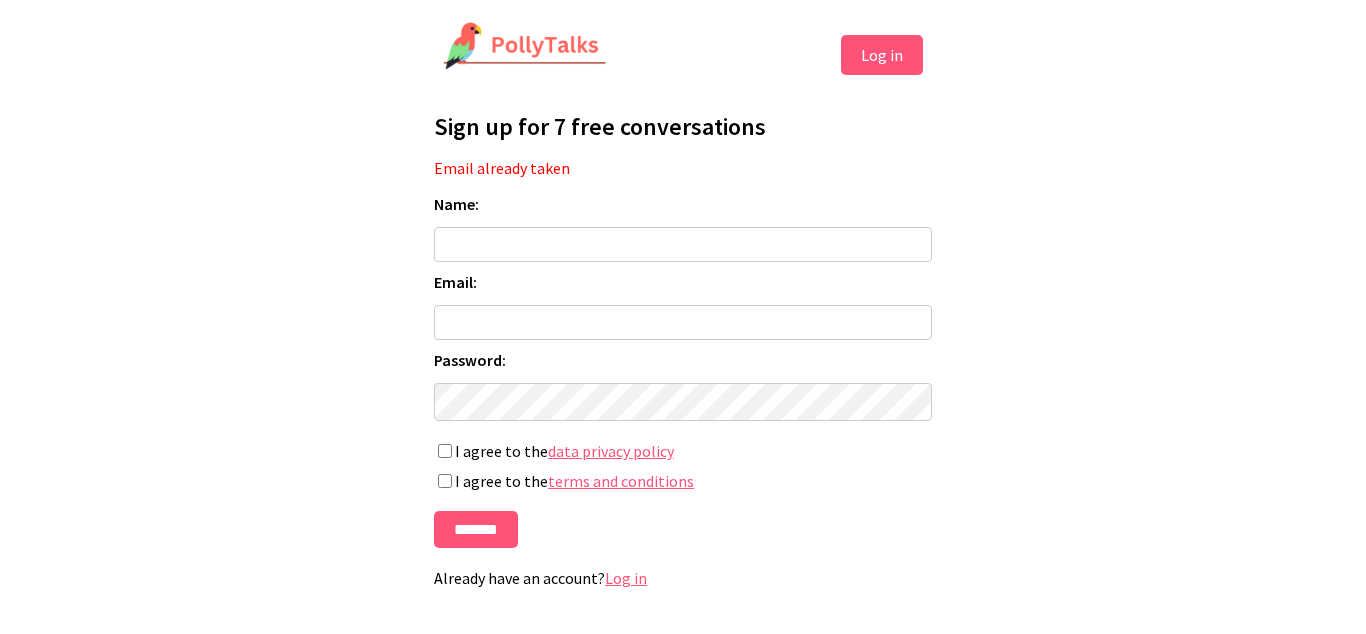 click on "Log in" at bounding box center [882, 55] 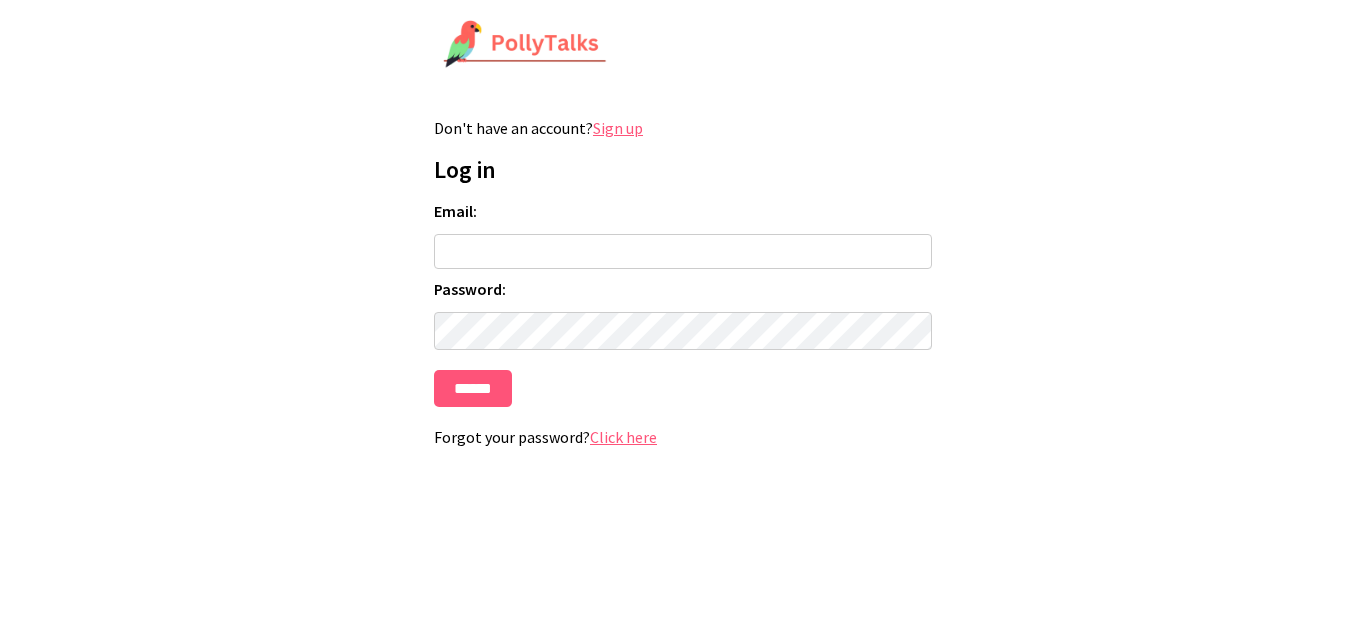 scroll, scrollTop: 0, scrollLeft: 0, axis: both 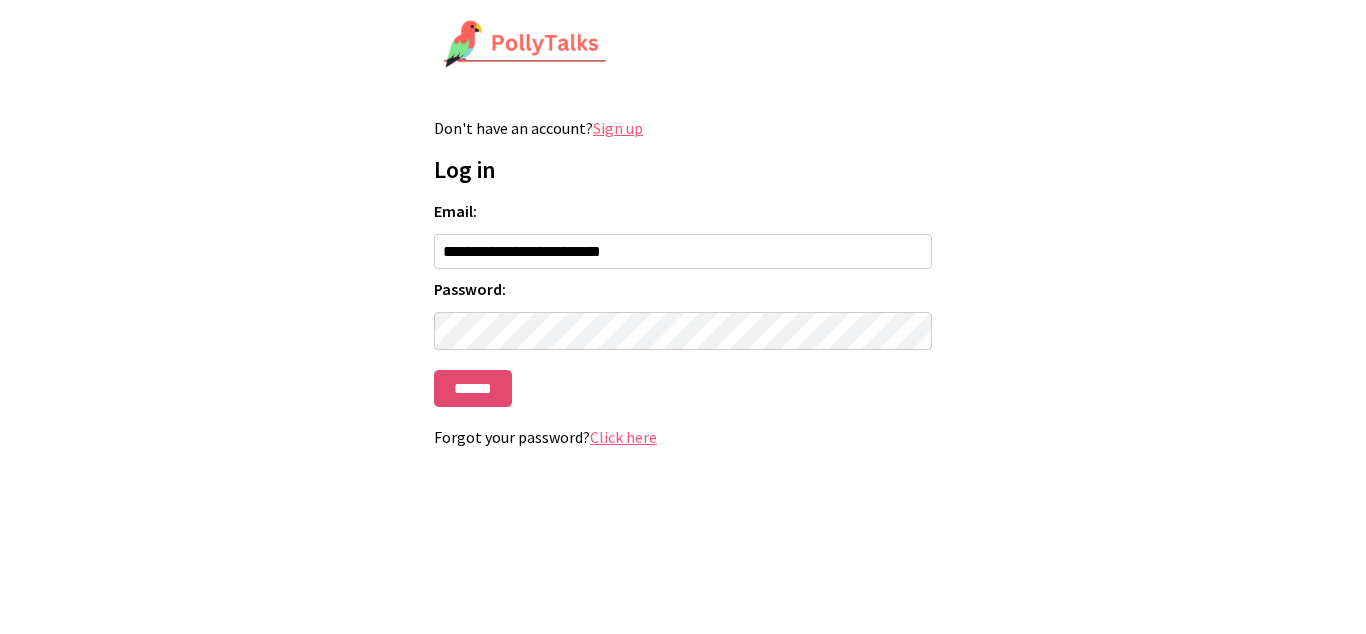 type on "**********" 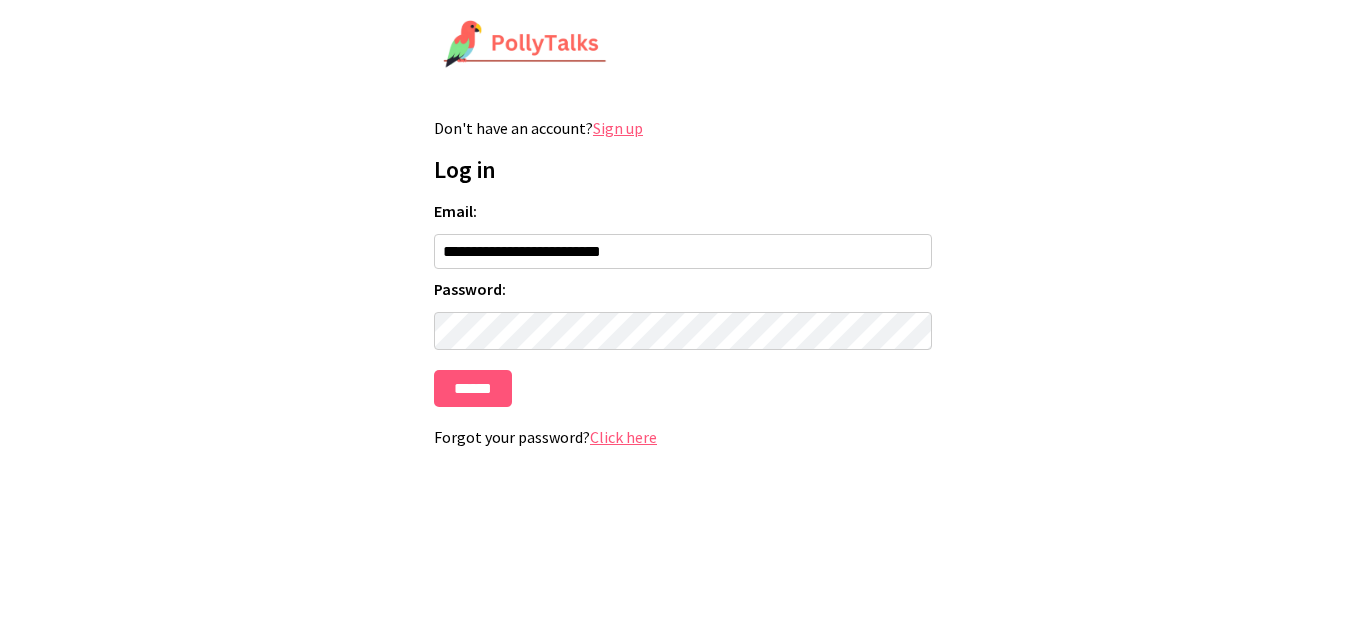 click on "**********" at bounding box center (683, 304) 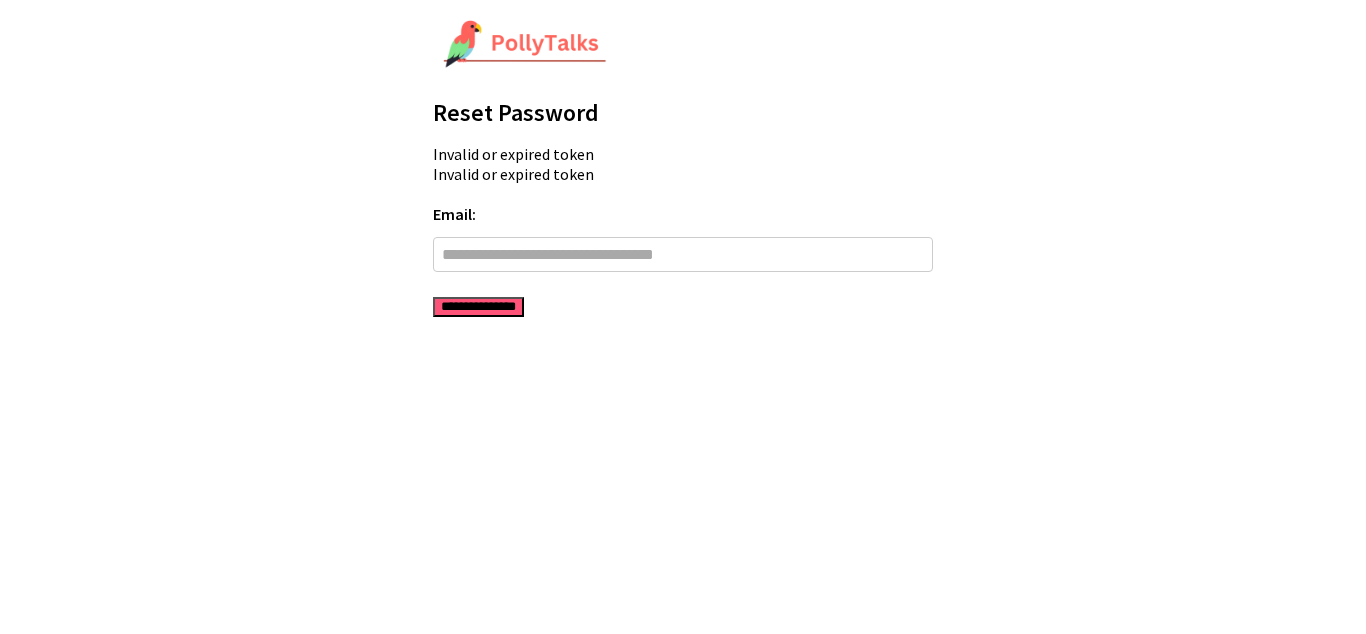scroll, scrollTop: 0, scrollLeft: 0, axis: both 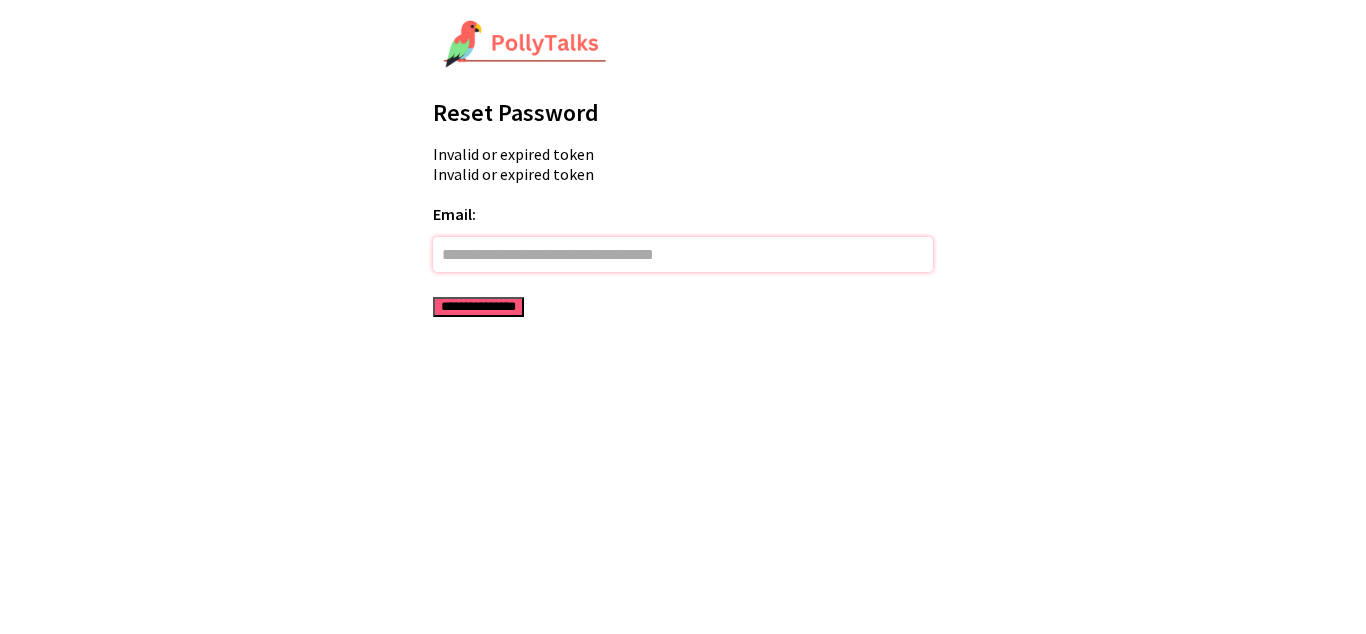 click on "Email:" at bounding box center [683, 254] 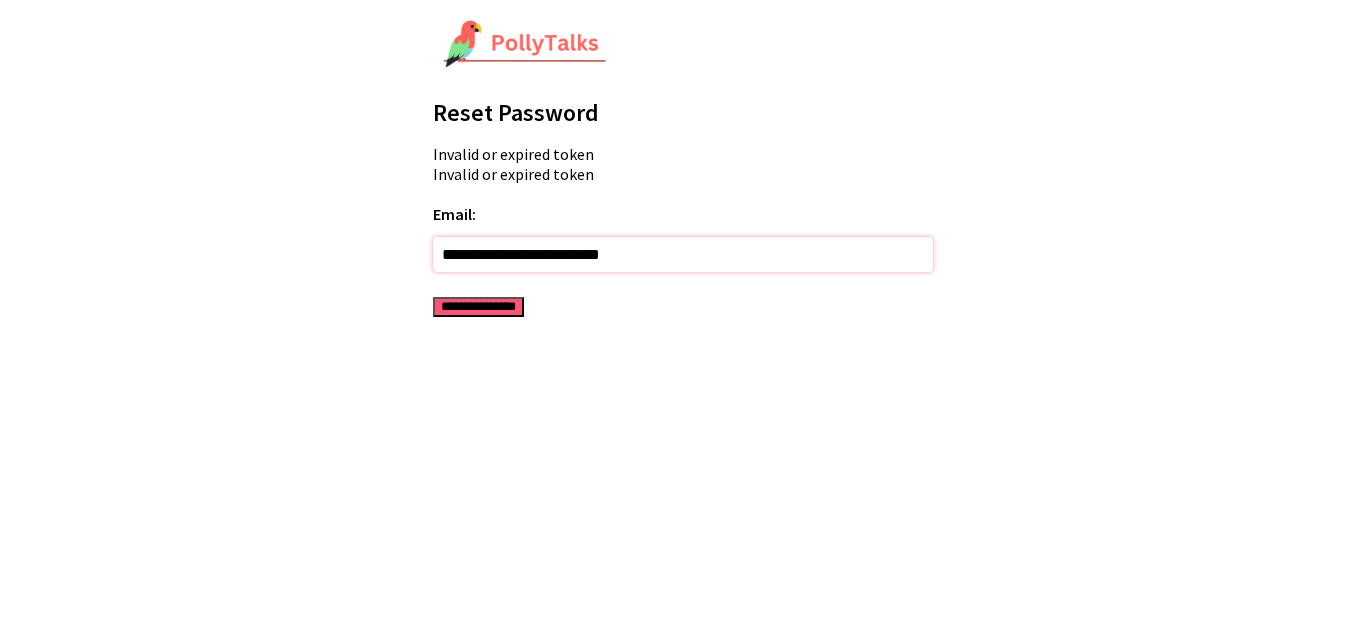 type on "**********" 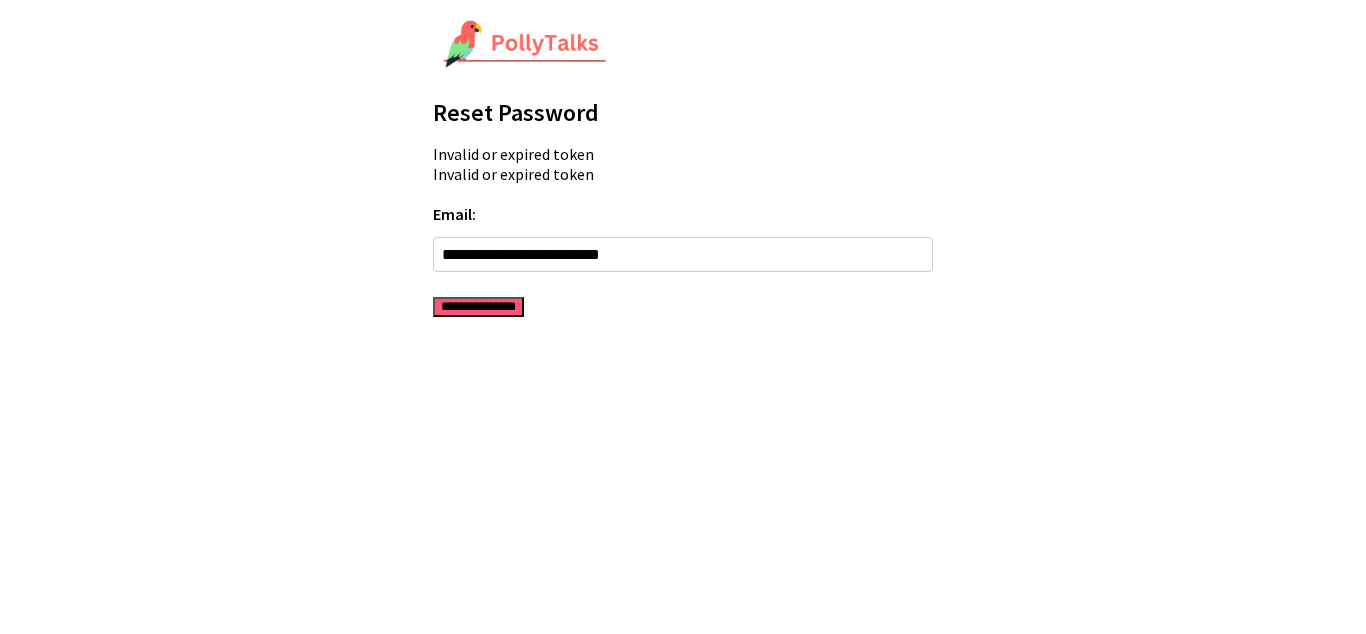 click on "**********" at bounding box center [478, 307] 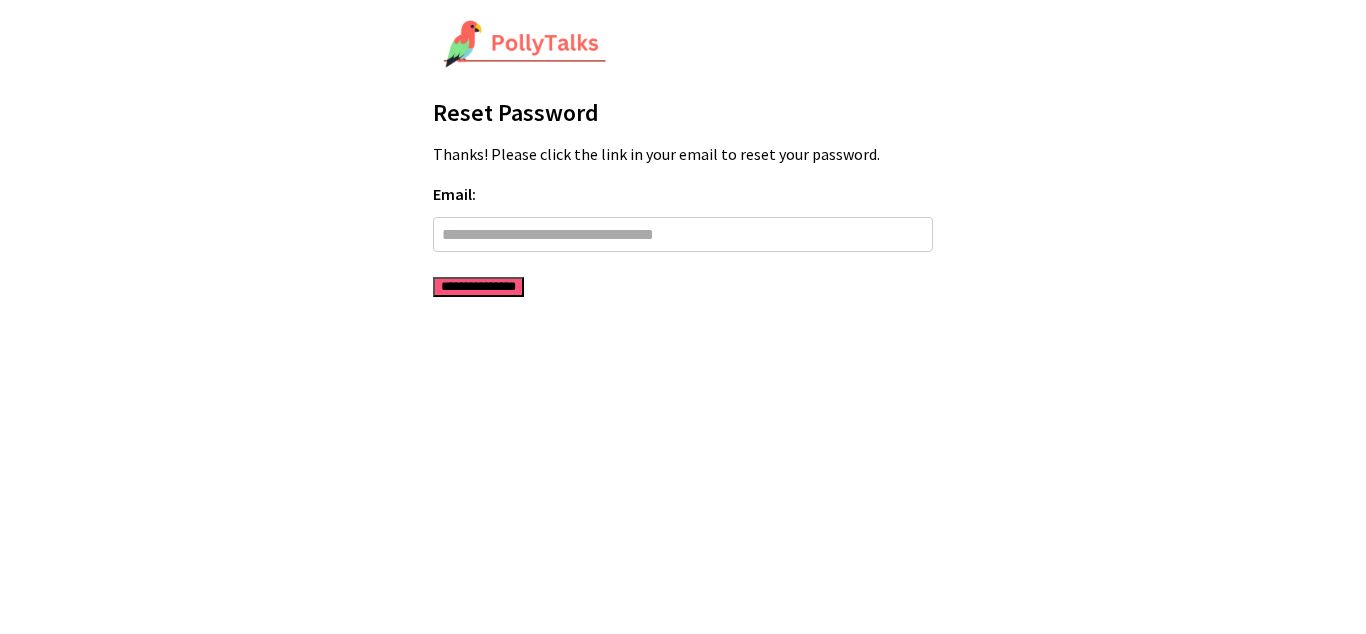 scroll, scrollTop: 0, scrollLeft: 0, axis: both 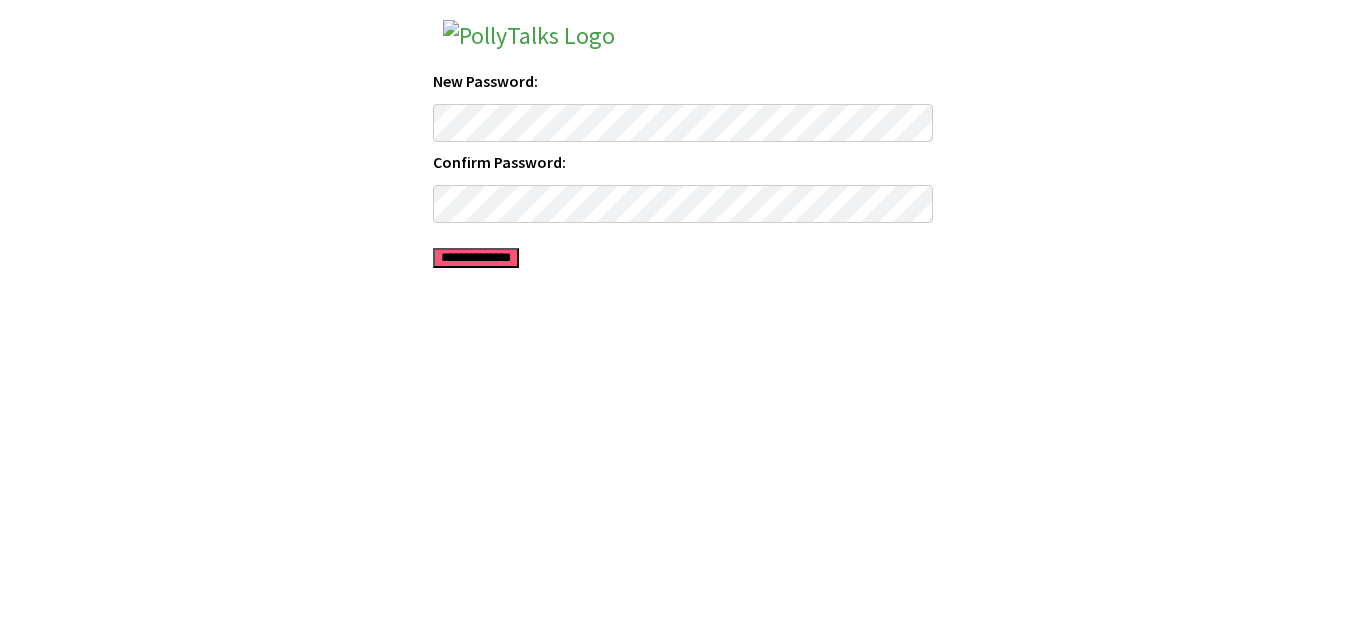 click on "**********" at bounding box center [476, 258] 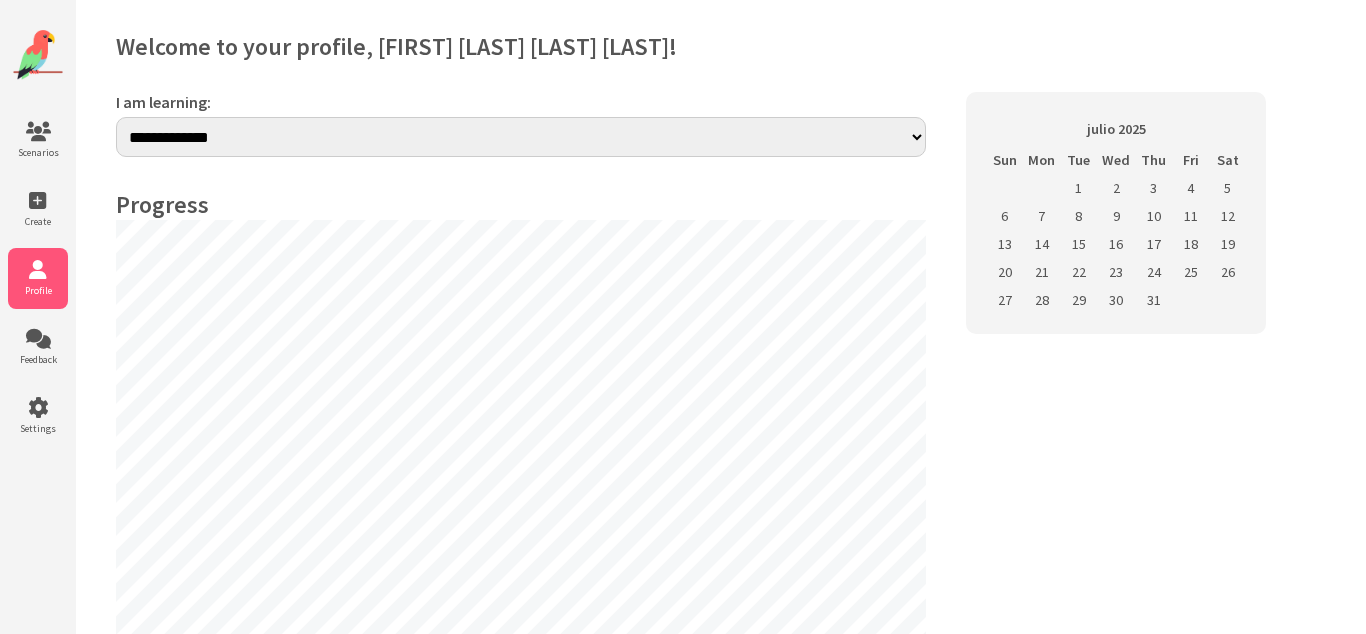 scroll, scrollTop: 0, scrollLeft: 0, axis: both 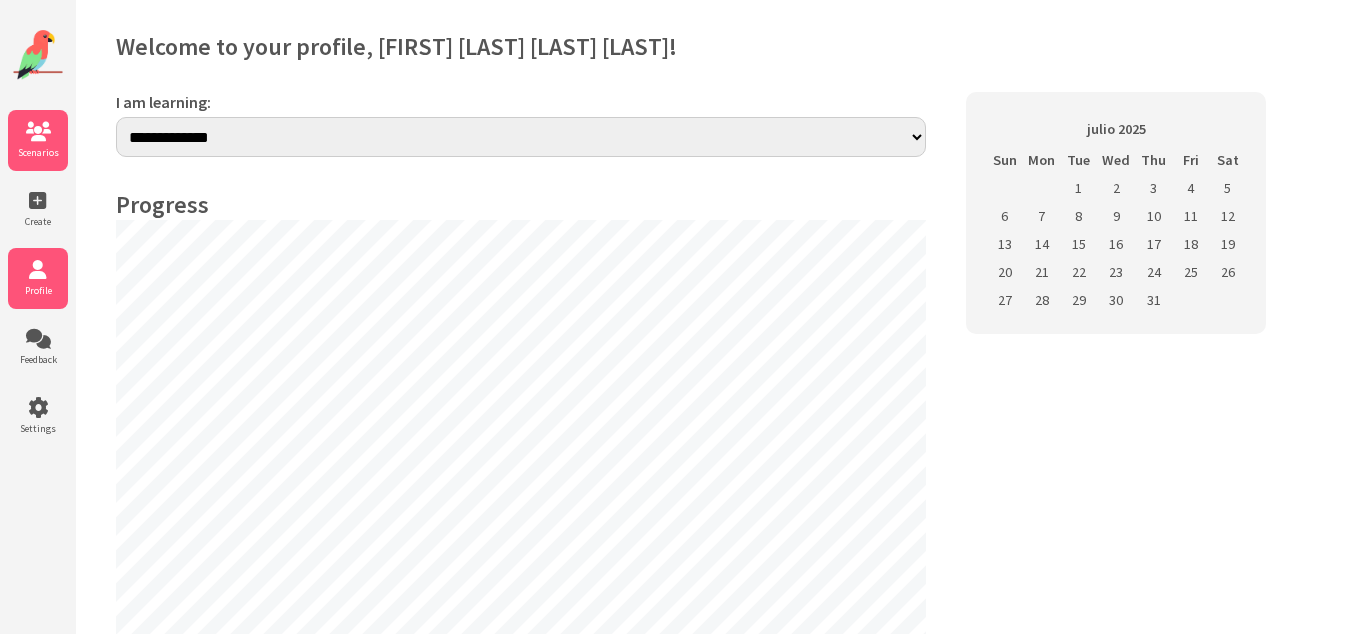 click at bounding box center (38, 132) 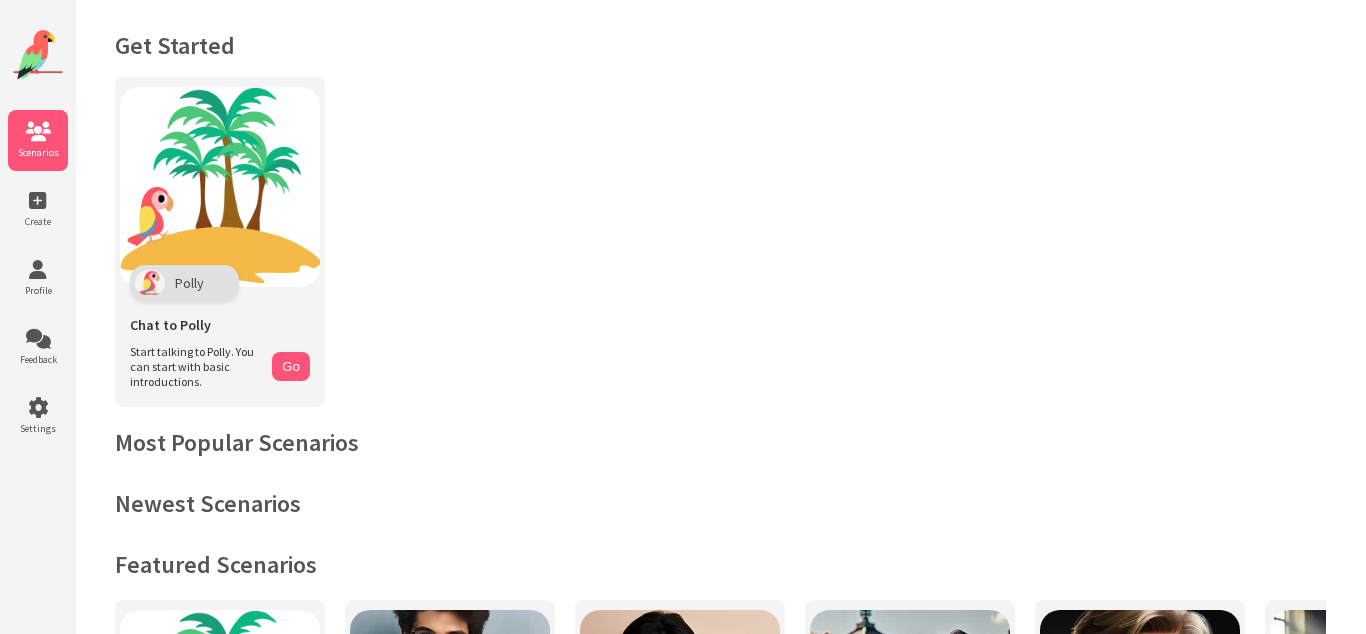 scroll, scrollTop: 0, scrollLeft: 0, axis: both 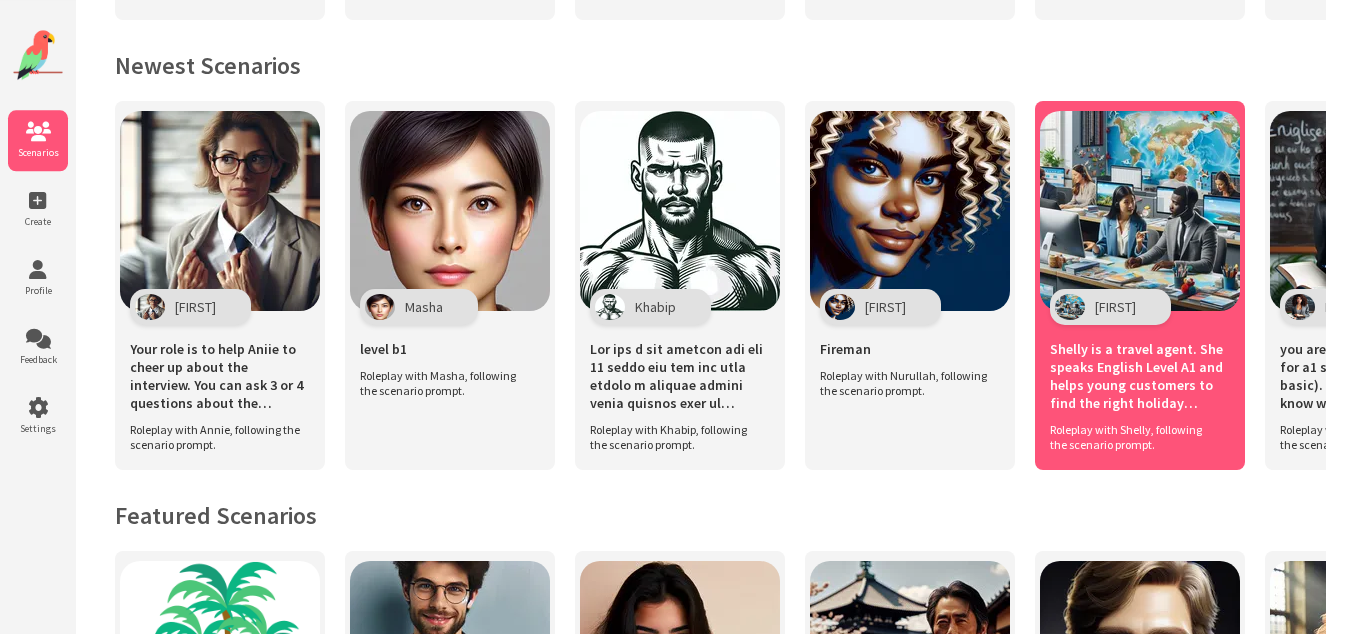 click at bounding box center [1140, 211] 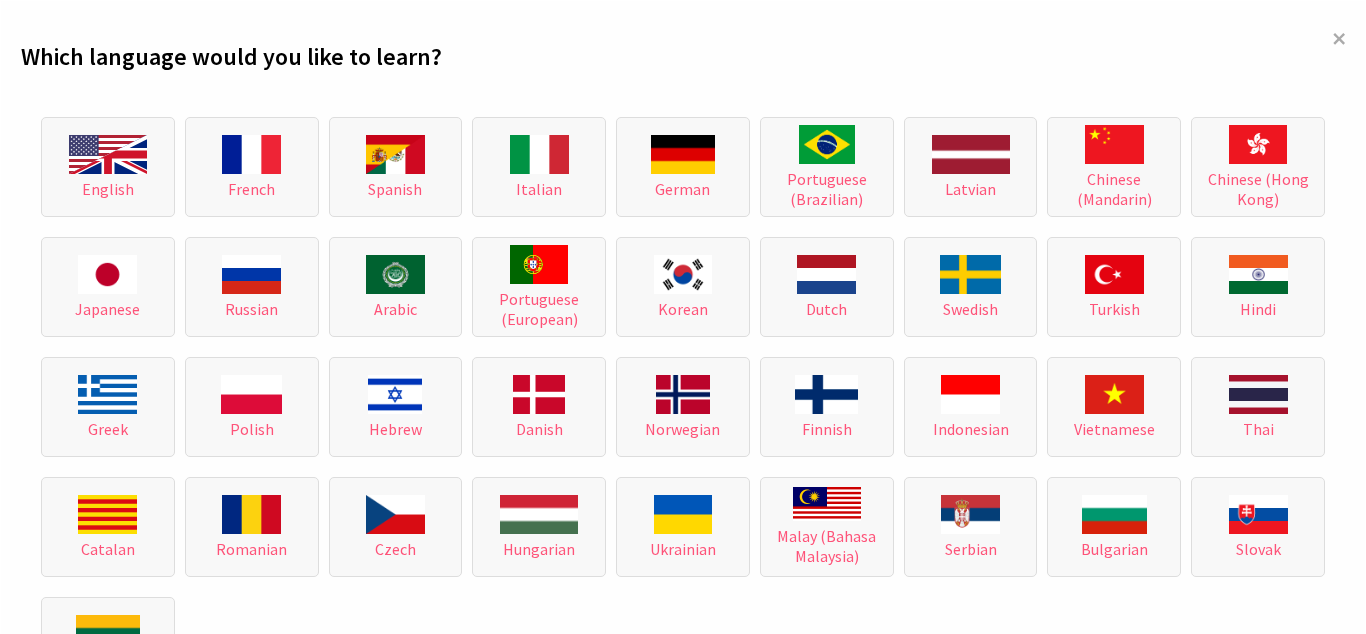scroll, scrollTop: 0, scrollLeft: 0, axis: both 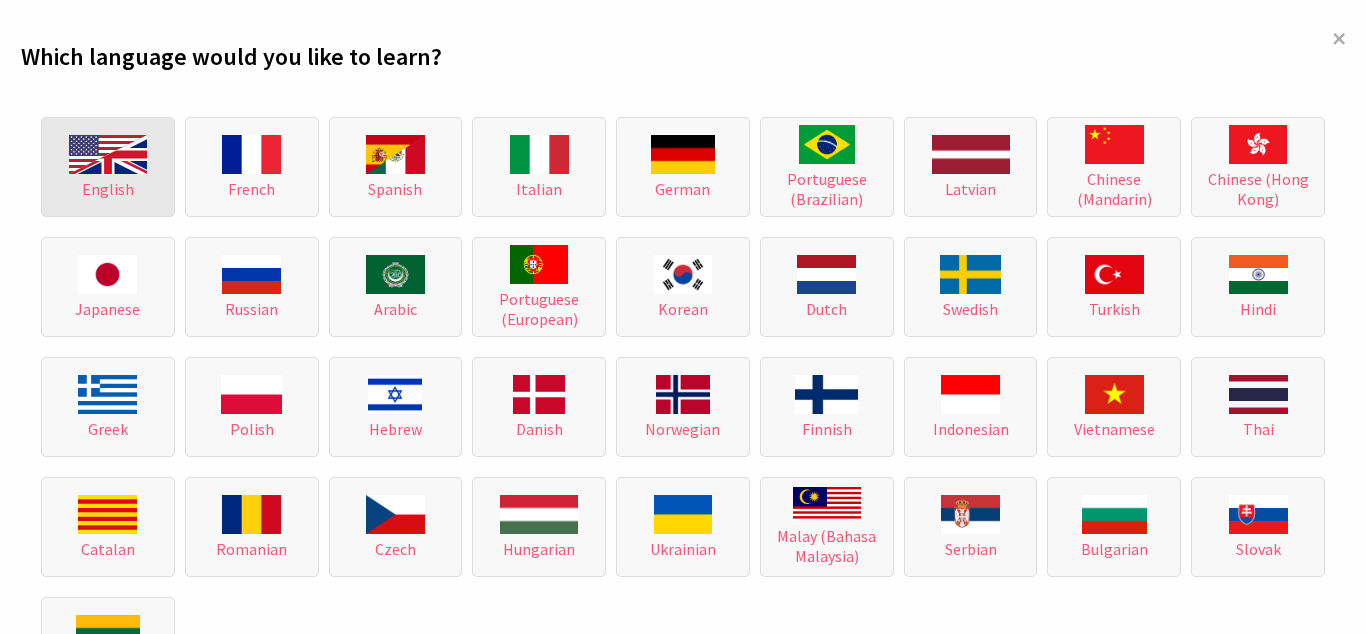 click on "English" at bounding box center [108, 167] 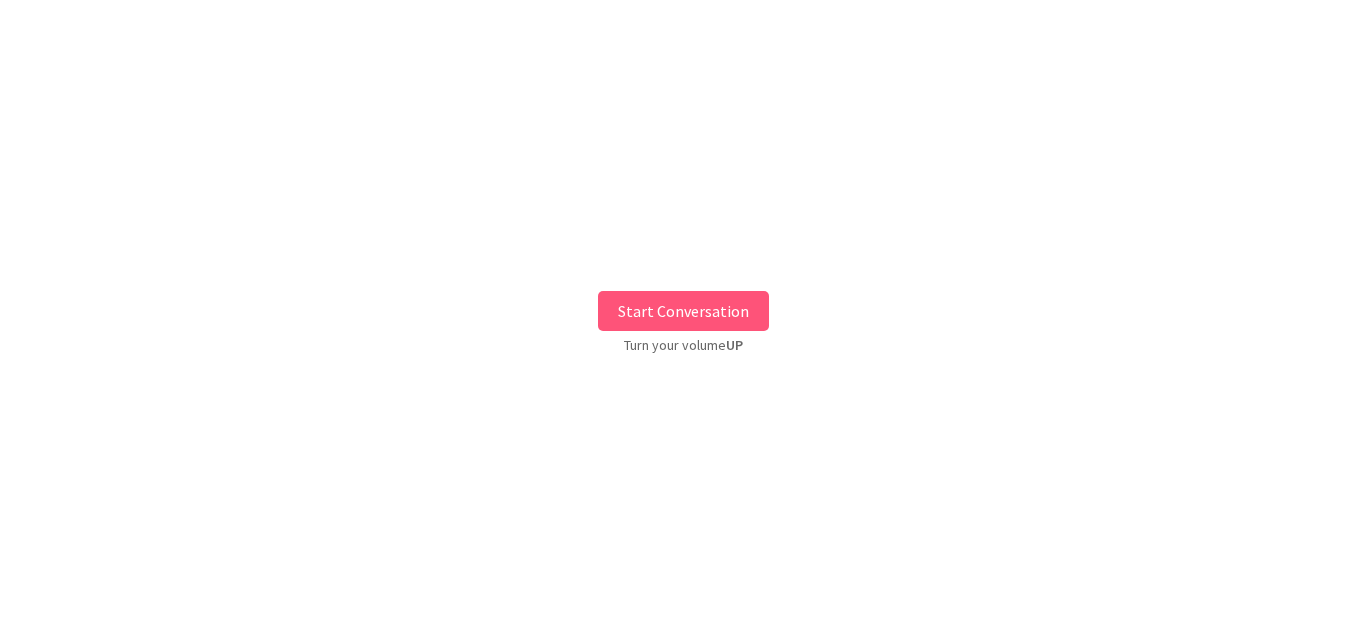 click on "Start Conversation" at bounding box center [683, 311] 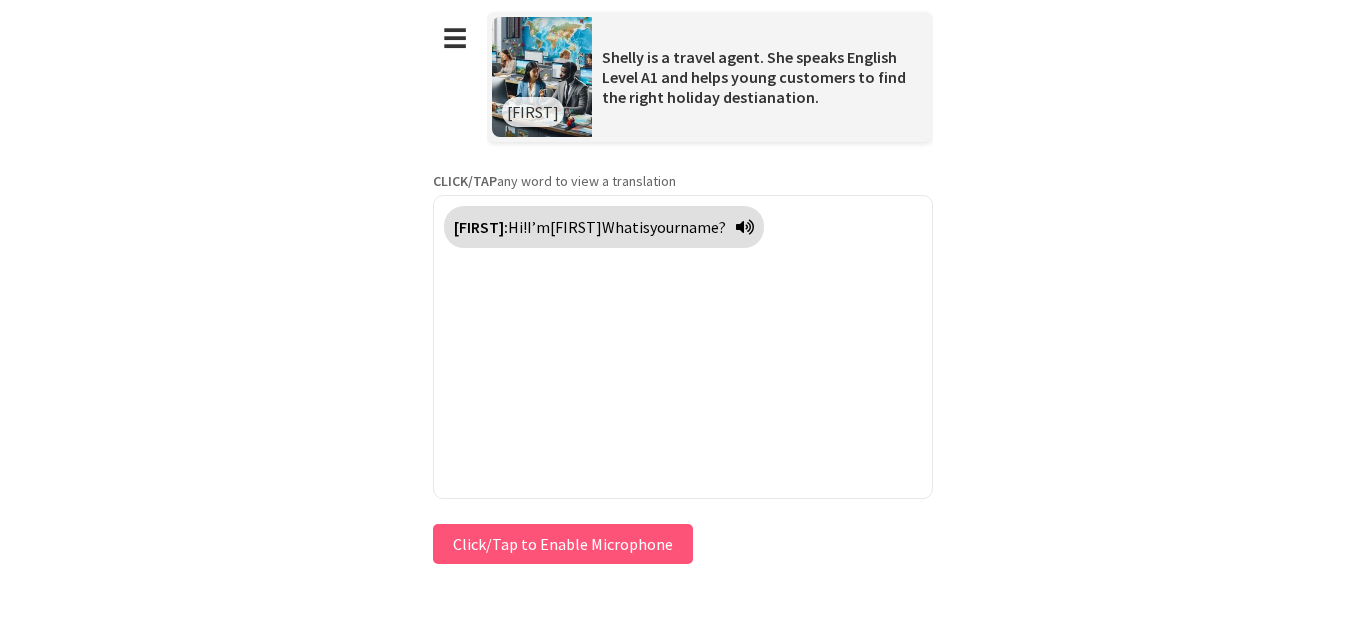 type 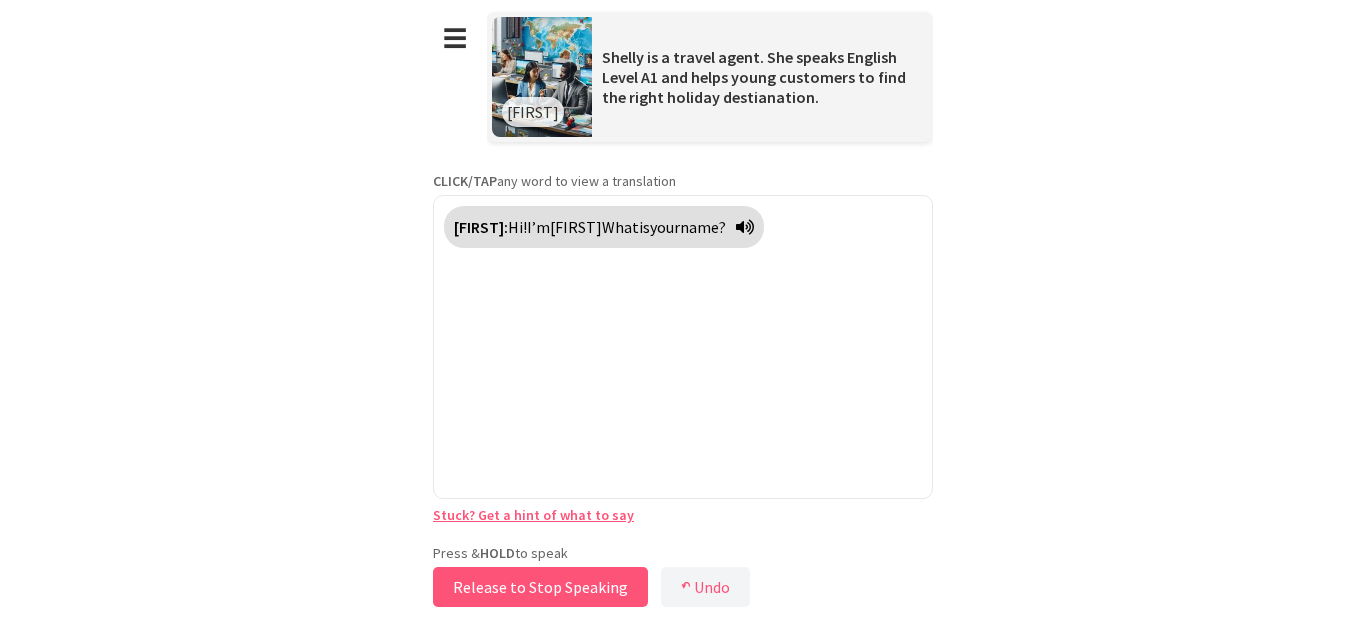 click on "Release to Stop Speaking" at bounding box center (540, 587) 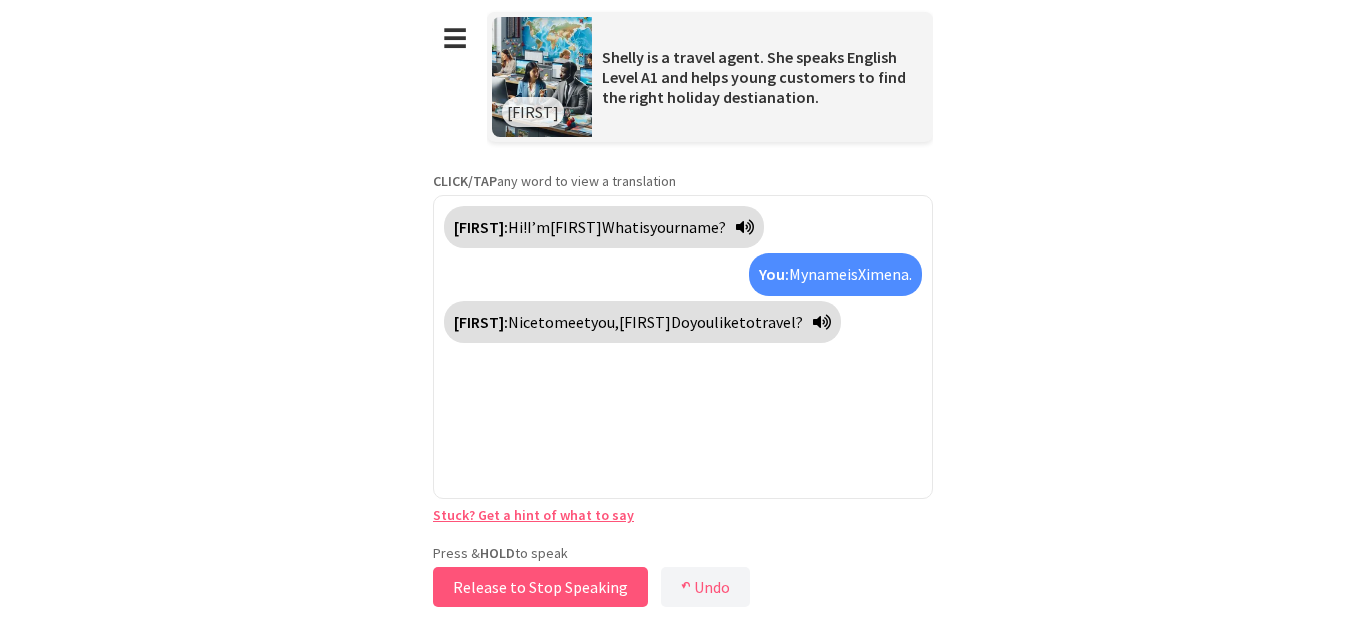 click on "Release to Stop Speaking" at bounding box center (540, 587) 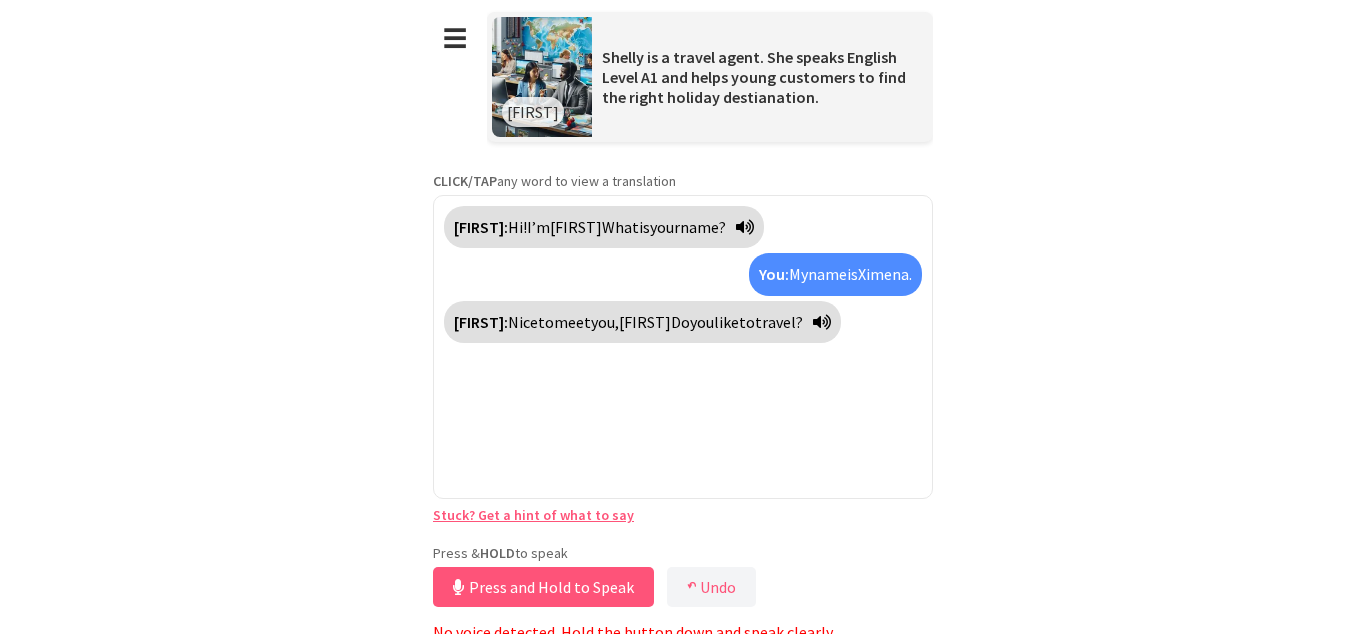 scroll, scrollTop: 9, scrollLeft: 0, axis: vertical 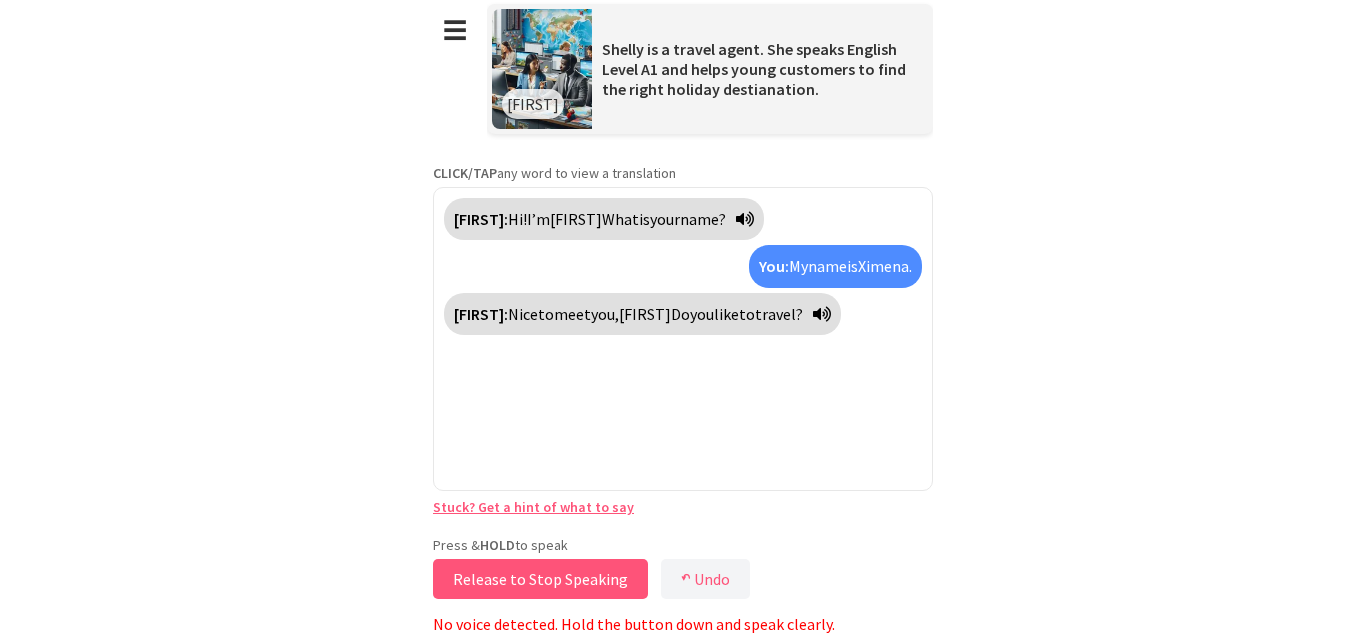 click on "Release to Stop Speaking" at bounding box center (540, 579) 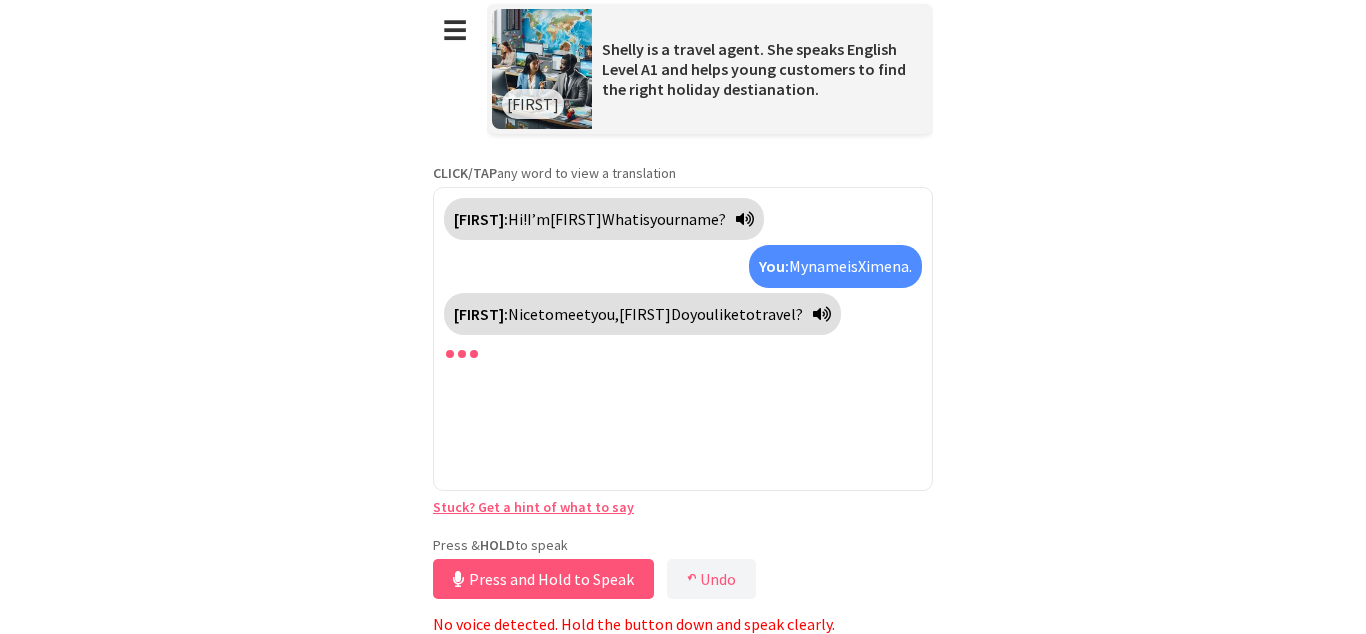 scroll, scrollTop: 0, scrollLeft: 0, axis: both 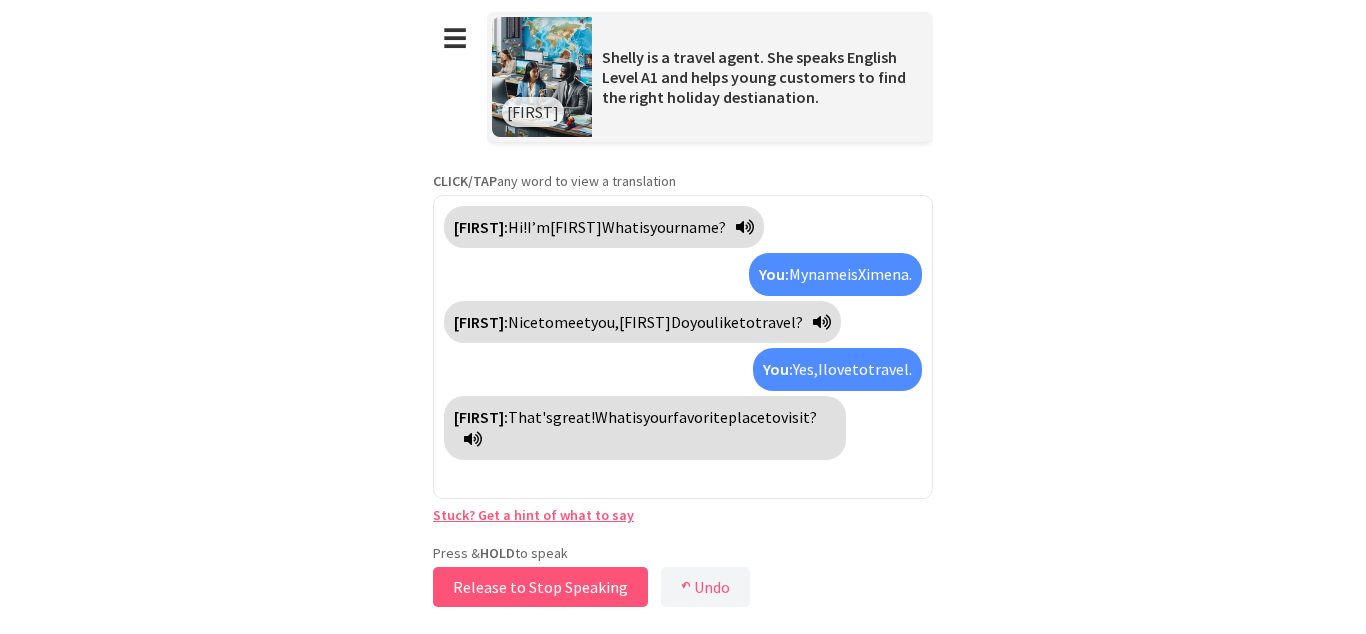 click on "Release to Stop Speaking" at bounding box center [540, 587] 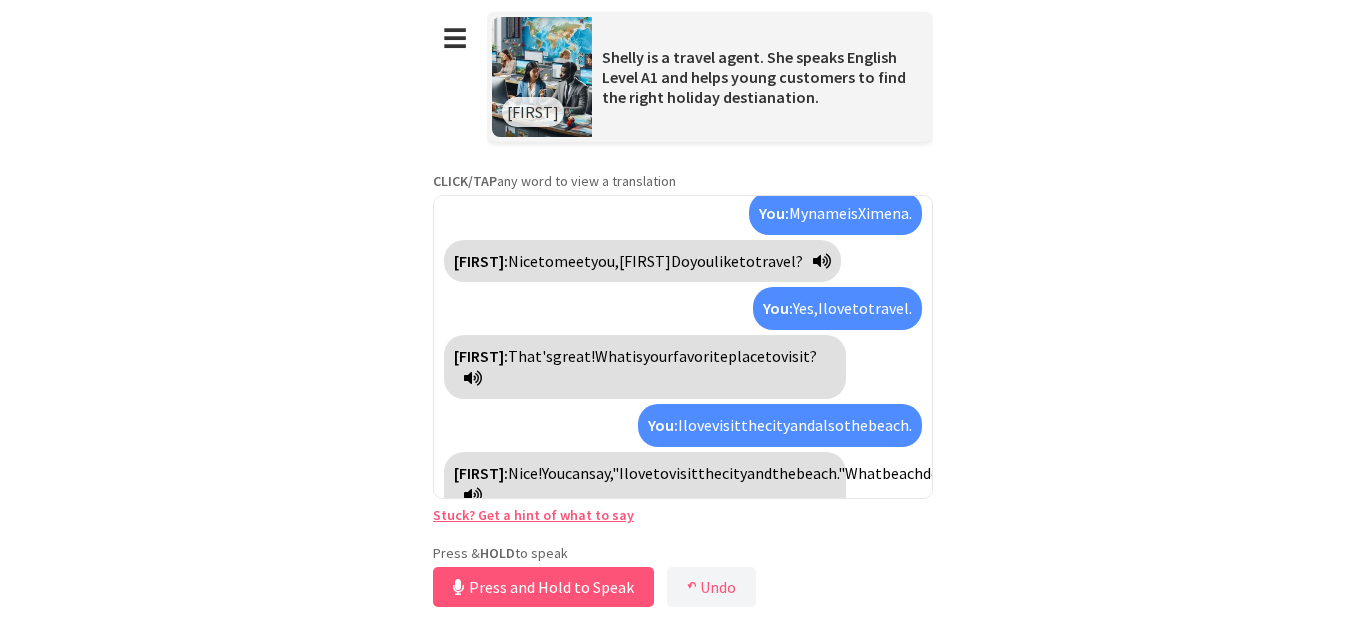 scroll, scrollTop: 107, scrollLeft: 0, axis: vertical 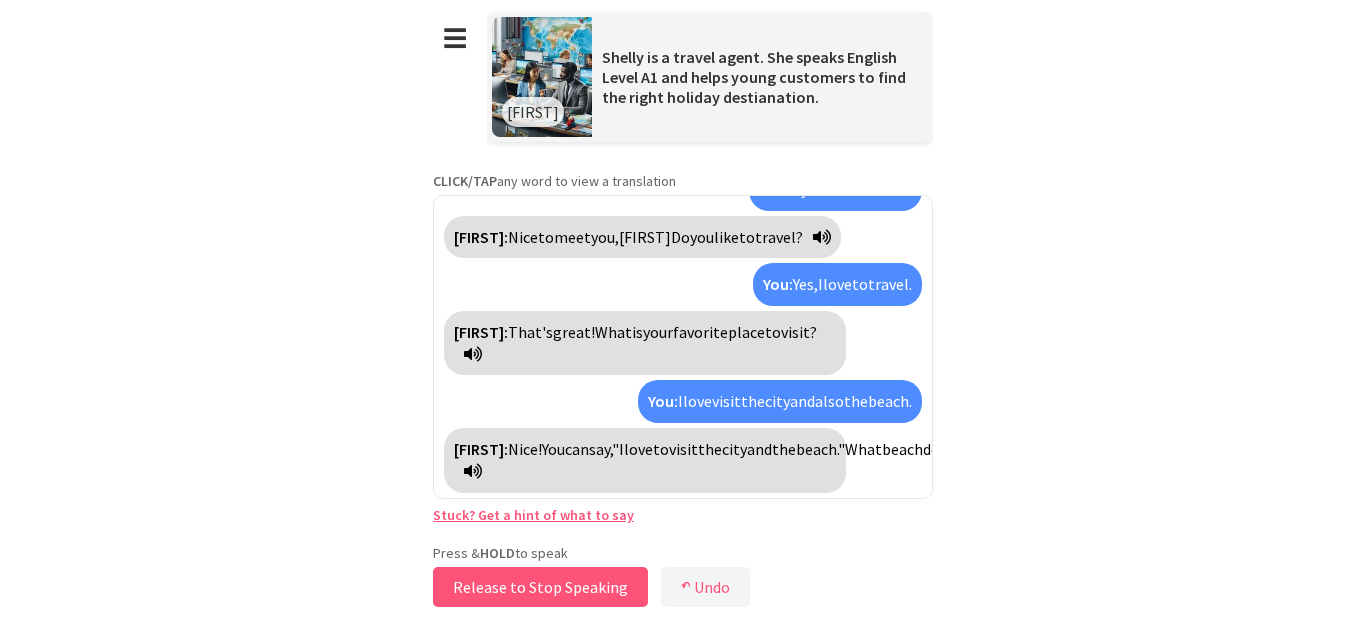 click on "Release to Stop Speaking" at bounding box center (540, 587) 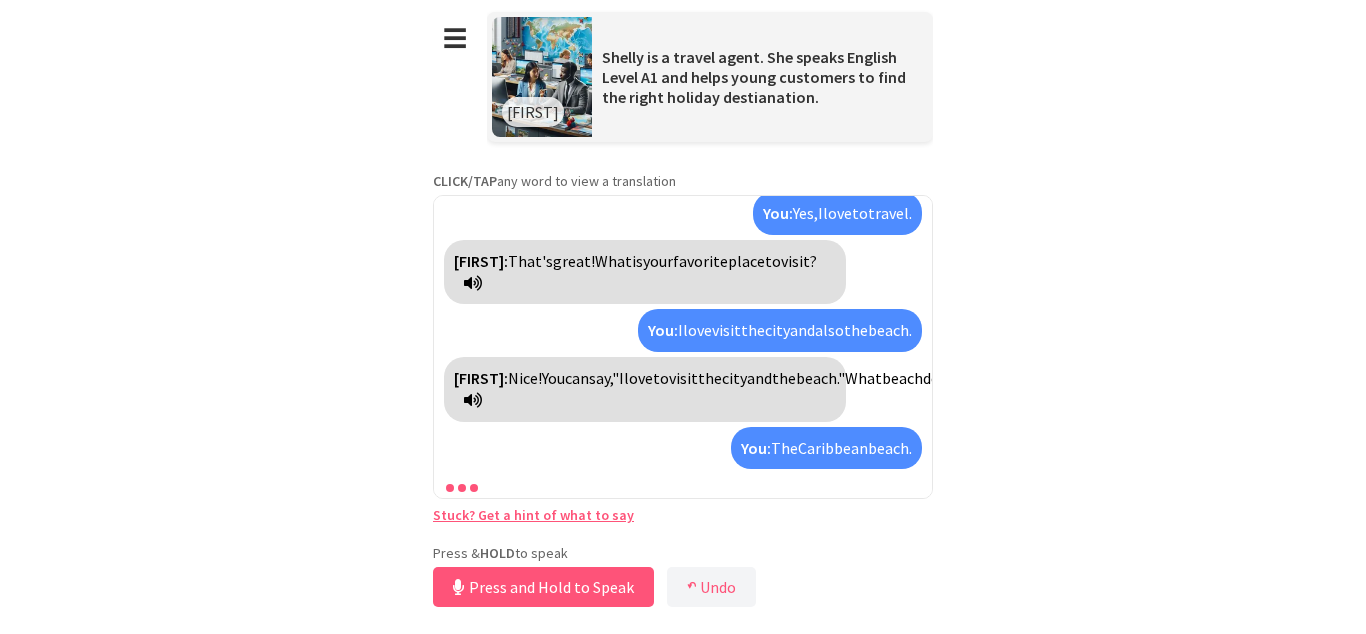 scroll, scrollTop: 224, scrollLeft: 0, axis: vertical 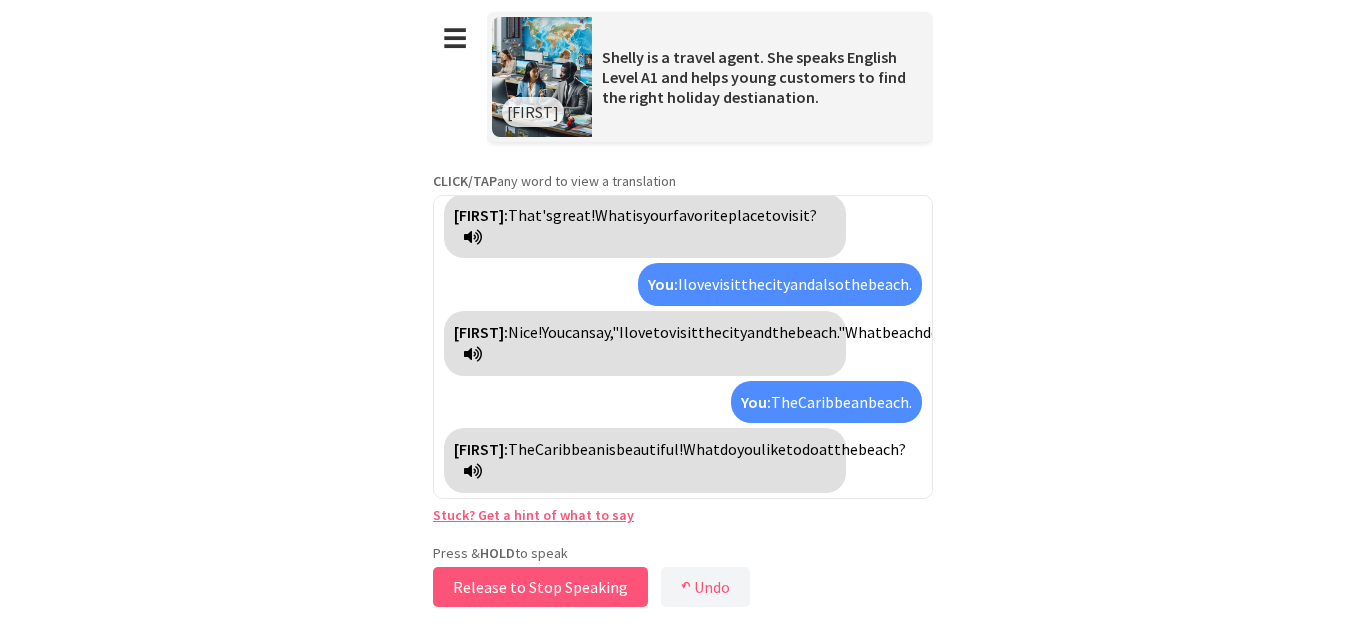 click on "Release to Stop Speaking" at bounding box center (540, 587) 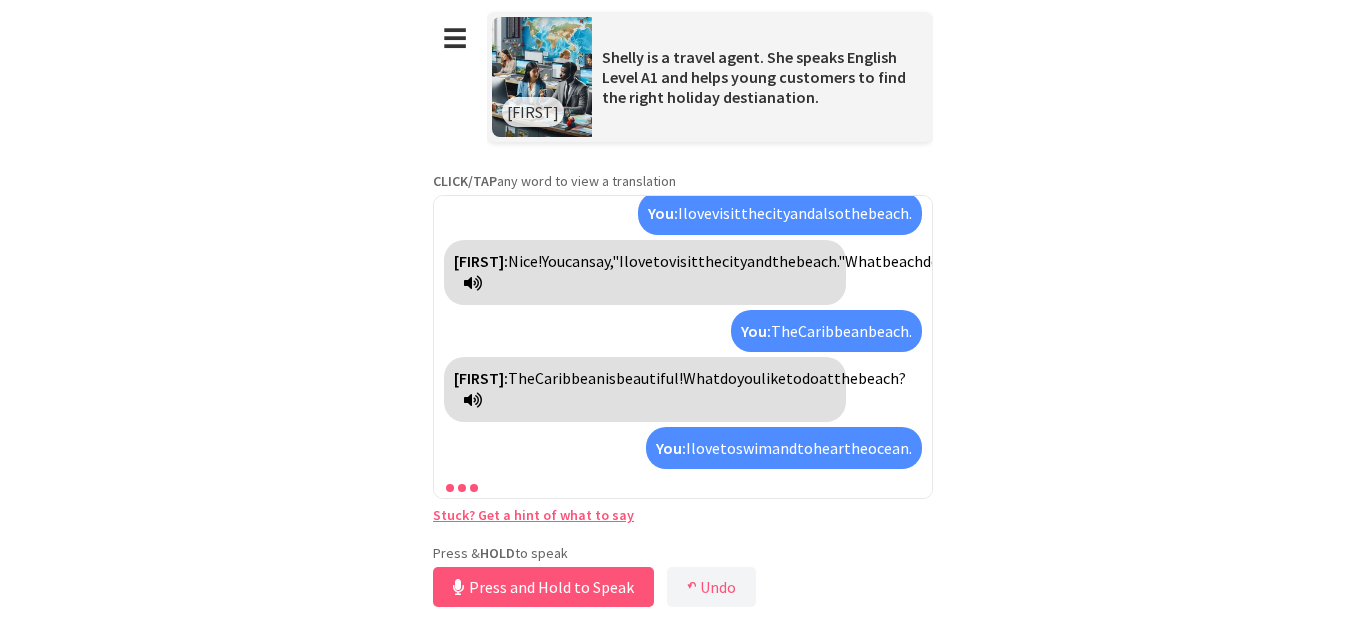 scroll, scrollTop: 341, scrollLeft: 0, axis: vertical 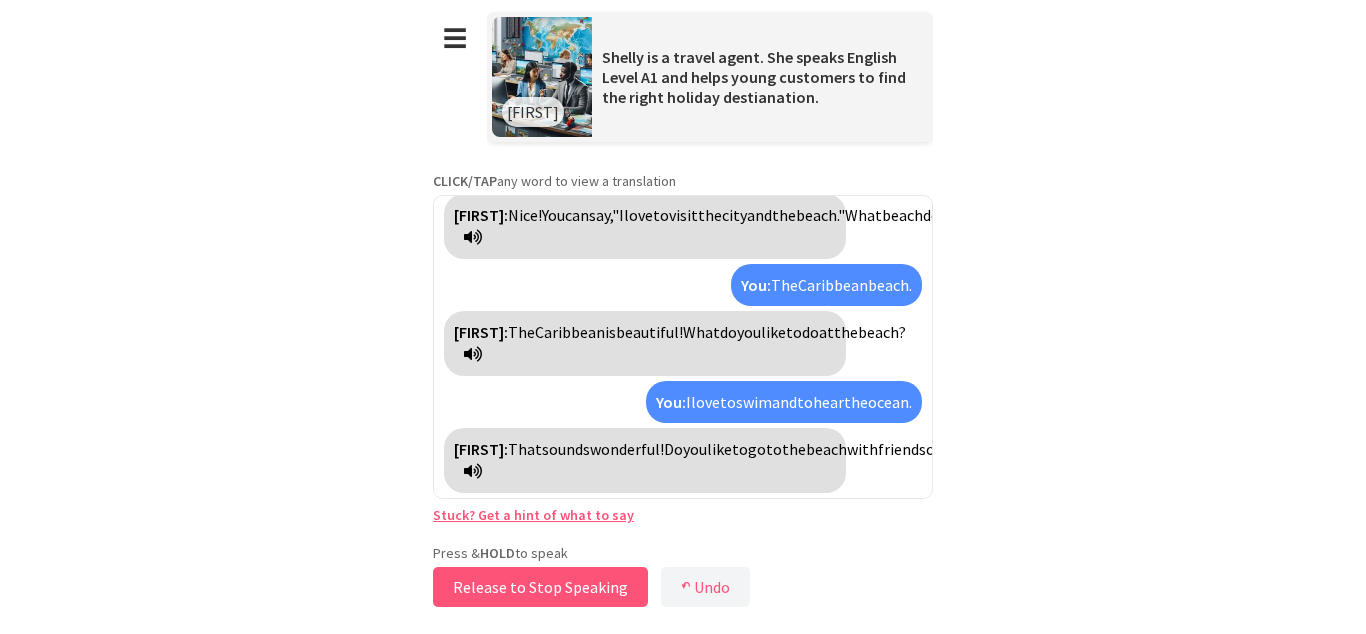 click on "Release to Stop Speaking" at bounding box center [540, 587] 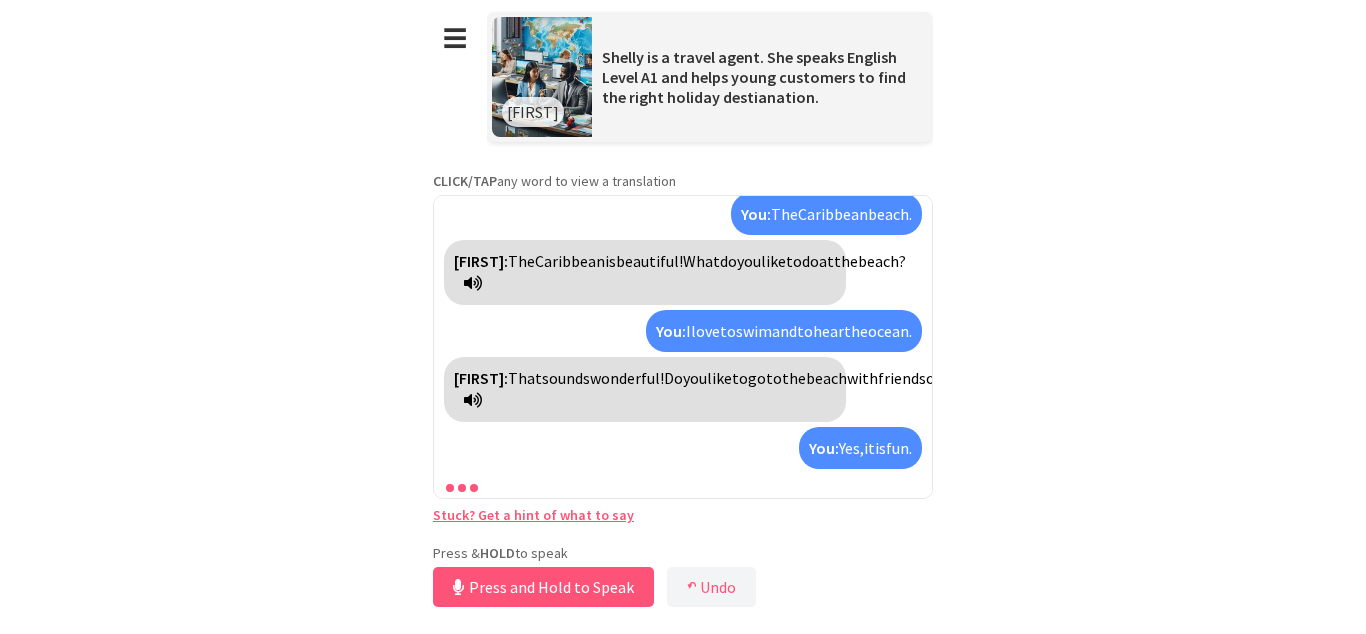 scroll, scrollTop: 503, scrollLeft: 0, axis: vertical 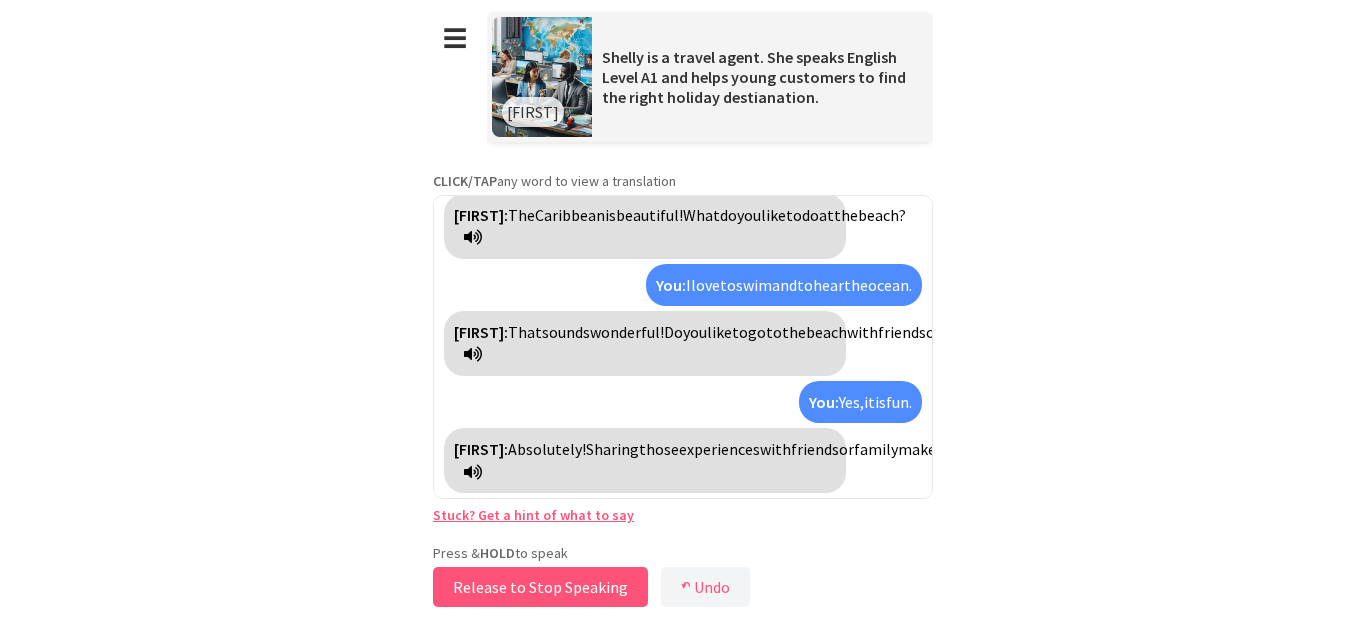 click on "Release to Stop Speaking" at bounding box center [540, 587] 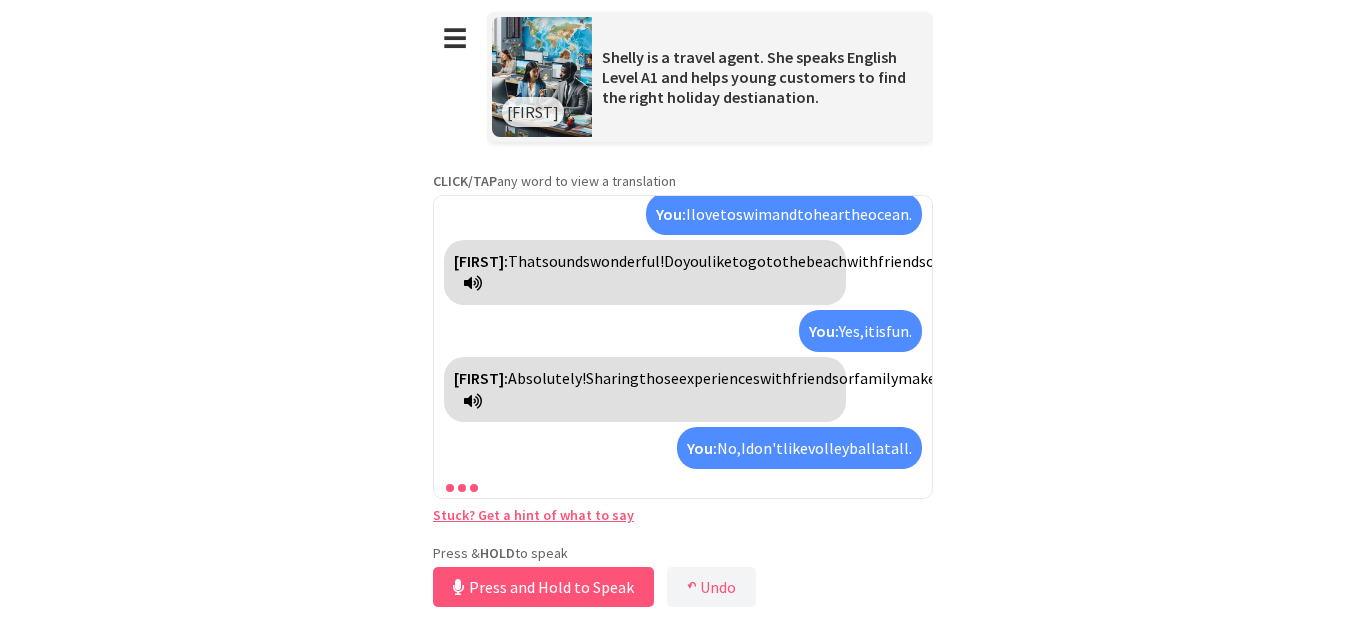 scroll, scrollTop: 643, scrollLeft: 0, axis: vertical 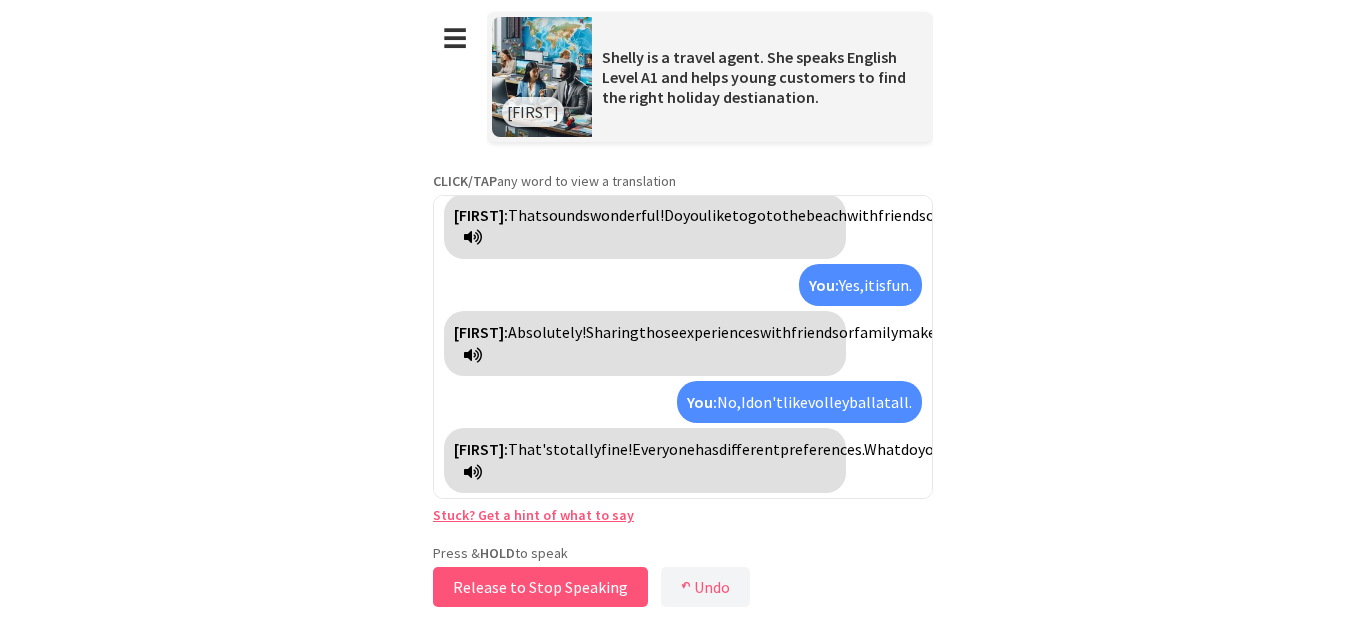 click on "Release to Stop Speaking" at bounding box center (540, 587) 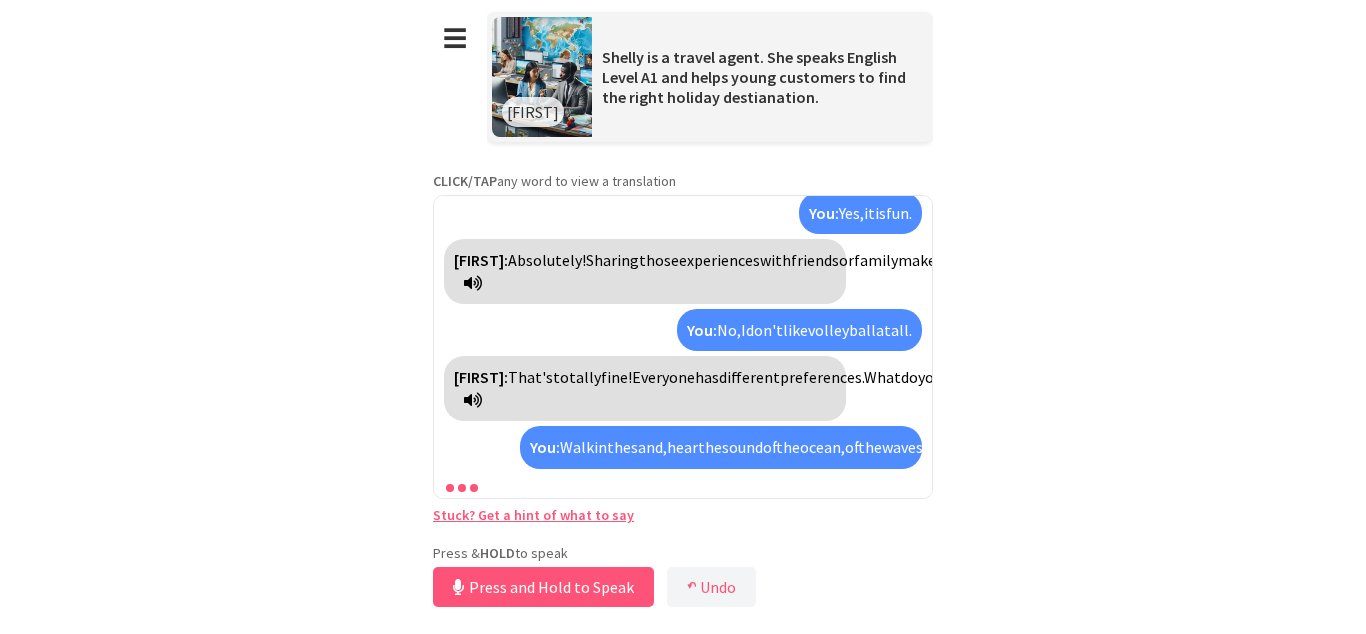scroll, scrollTop: 827, scrollLeft: 0, axis: vertical 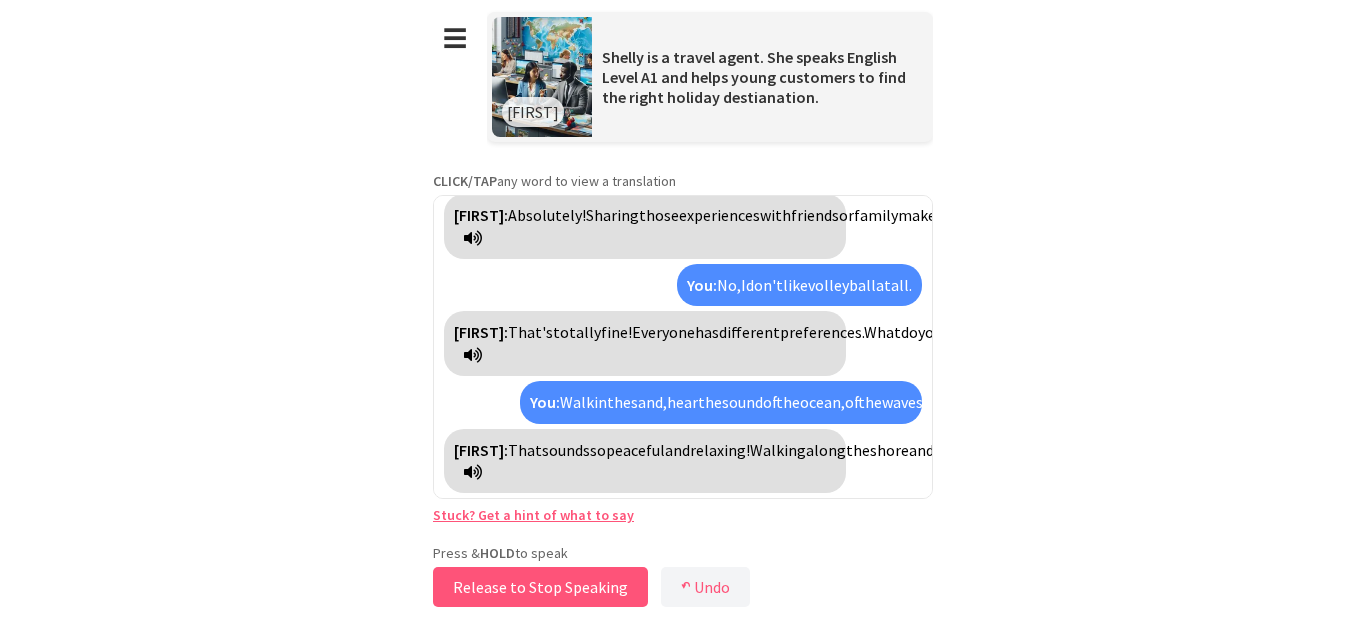 click on "Release to Stop Speaking" at bounding box center [540, 587] 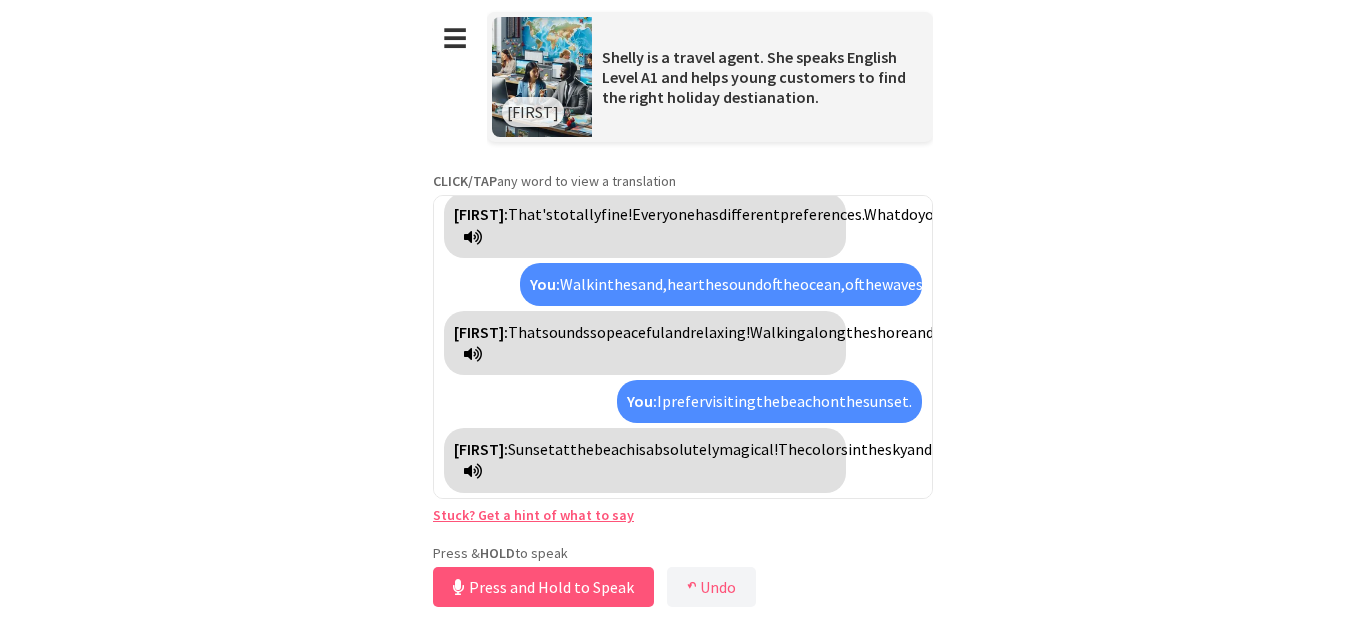 scroll, scrollTop: 989, scrollLeft: 0, axis: vertical 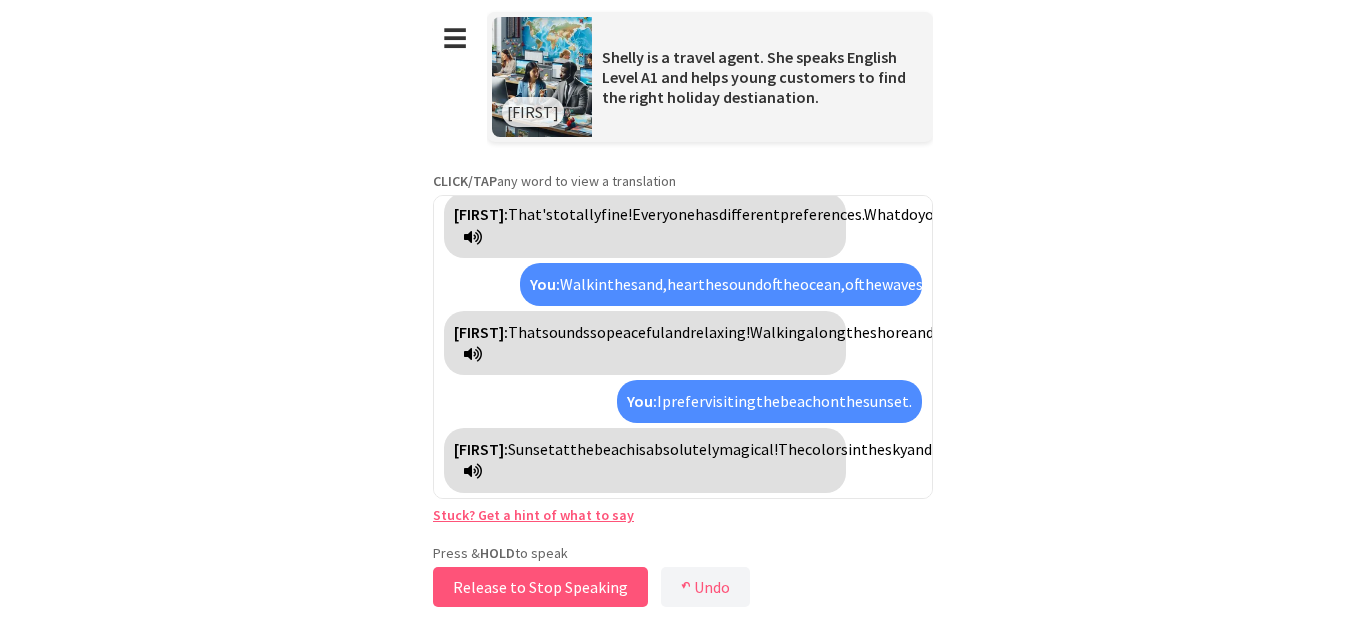 click on "Release to Stop Speaking" at bounding box center (540, 587) 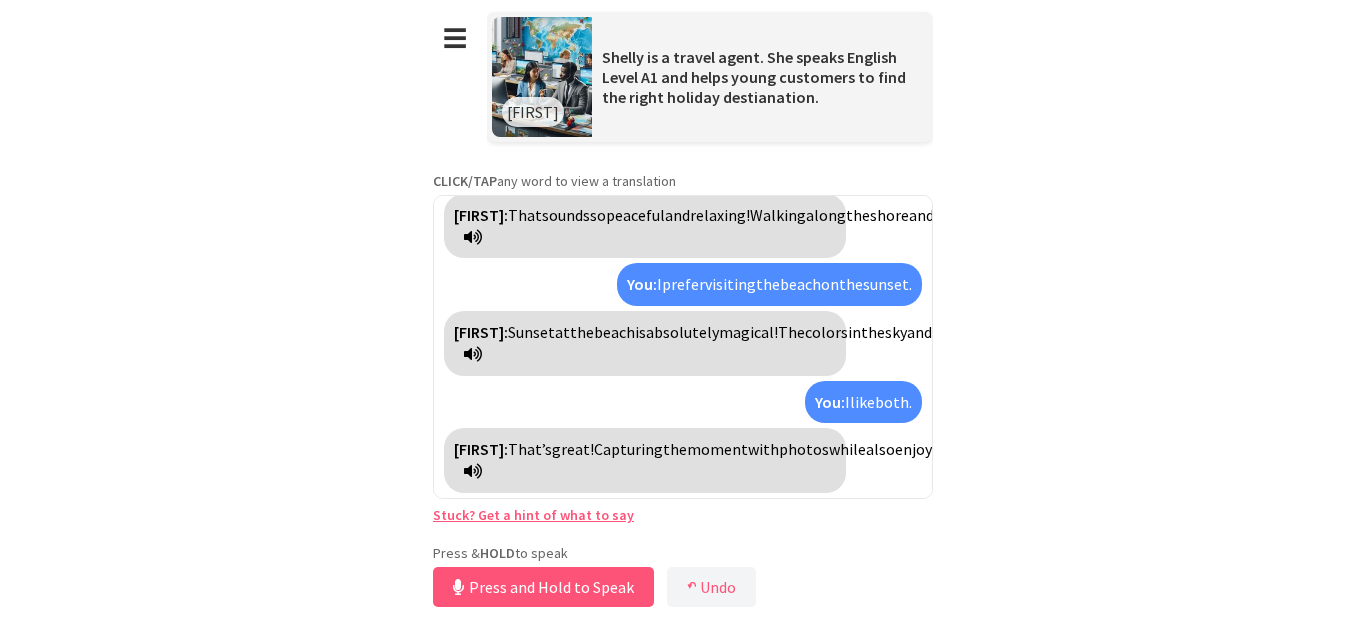 scroll, scrollTop: 1151, scrollLeft: 0, axis: vertical 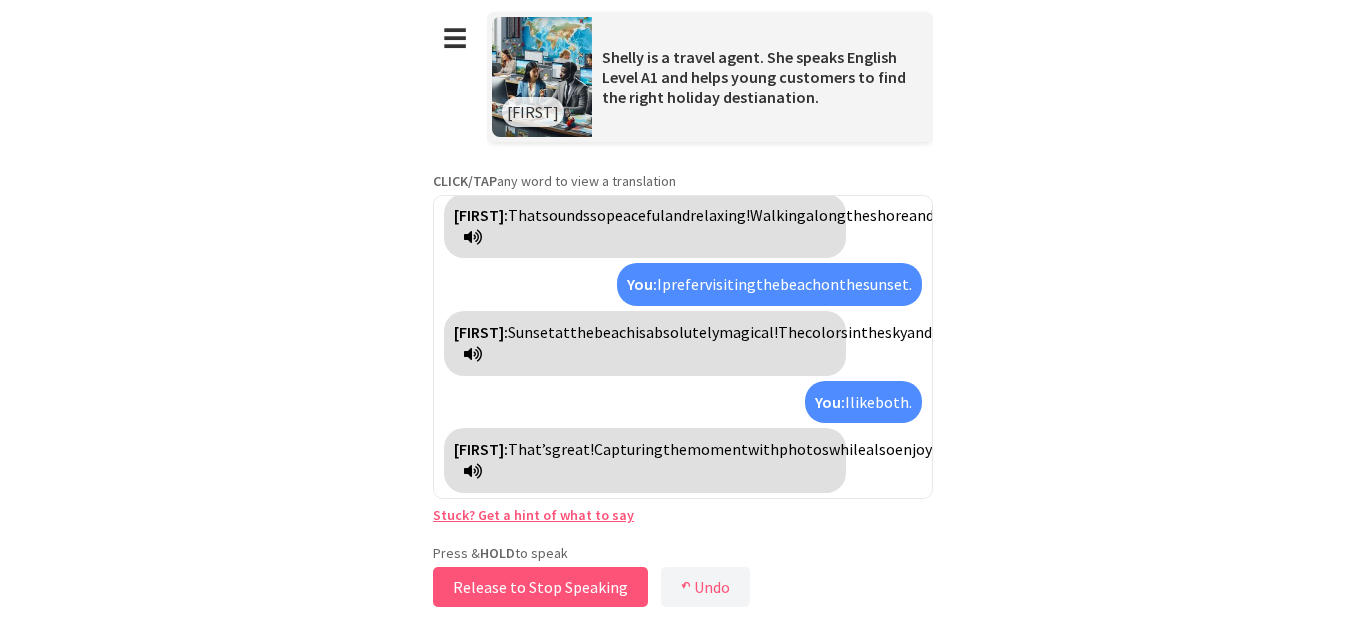 click on "Release to Stop Speaking" at bounding box center (540, 587) 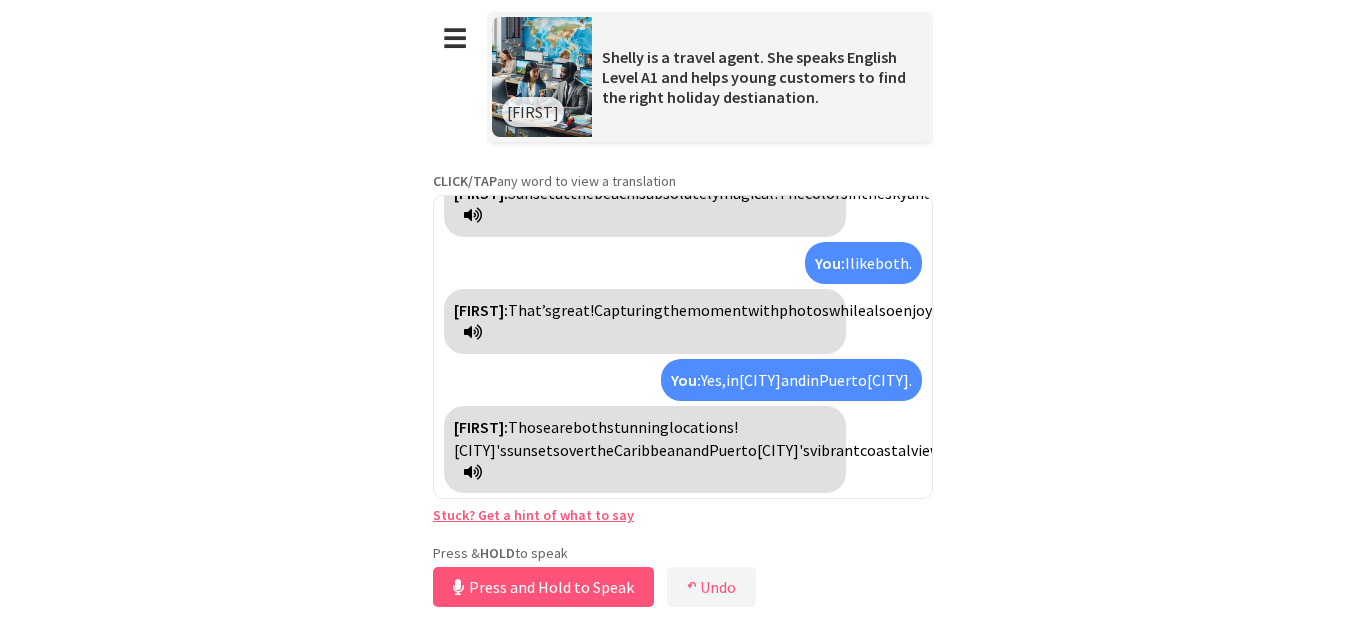 scroll, scrollTop: 1336, scrollLeft: 0, axis: vertical 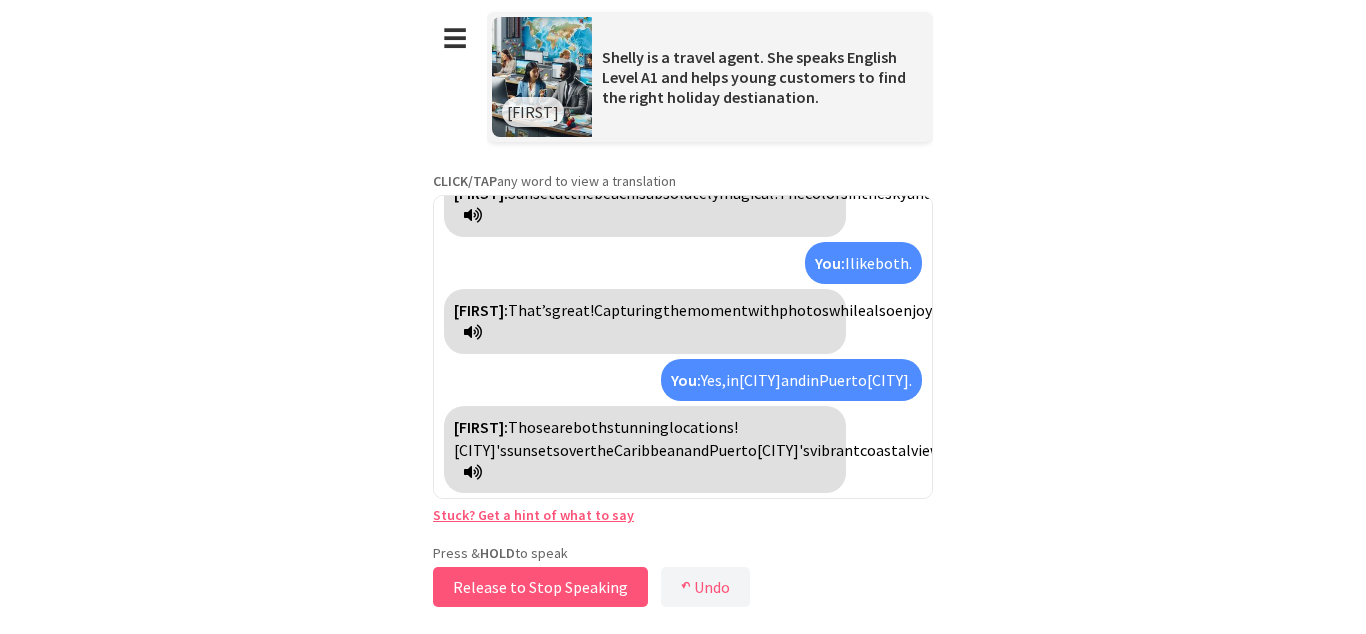 click on "Release to Stop Speaking" at bounding box center [540, 587] 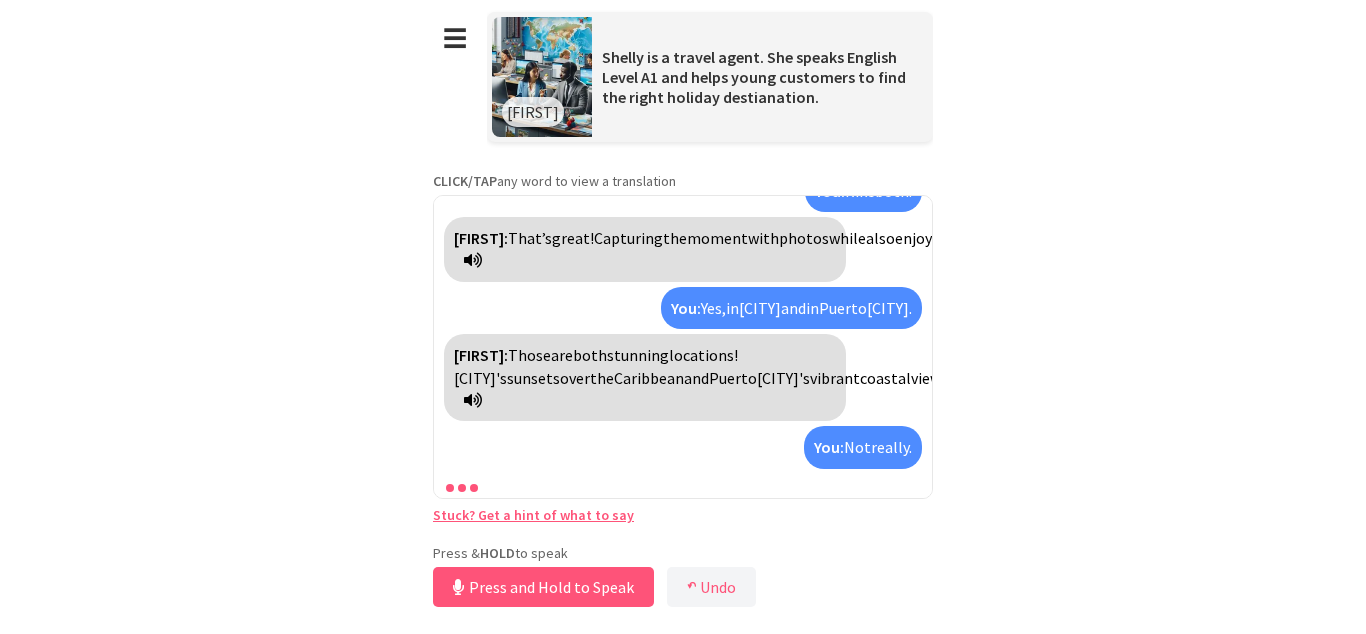 scroll, scrollTop: 1520, scrollLeft: 0, axis: vertical 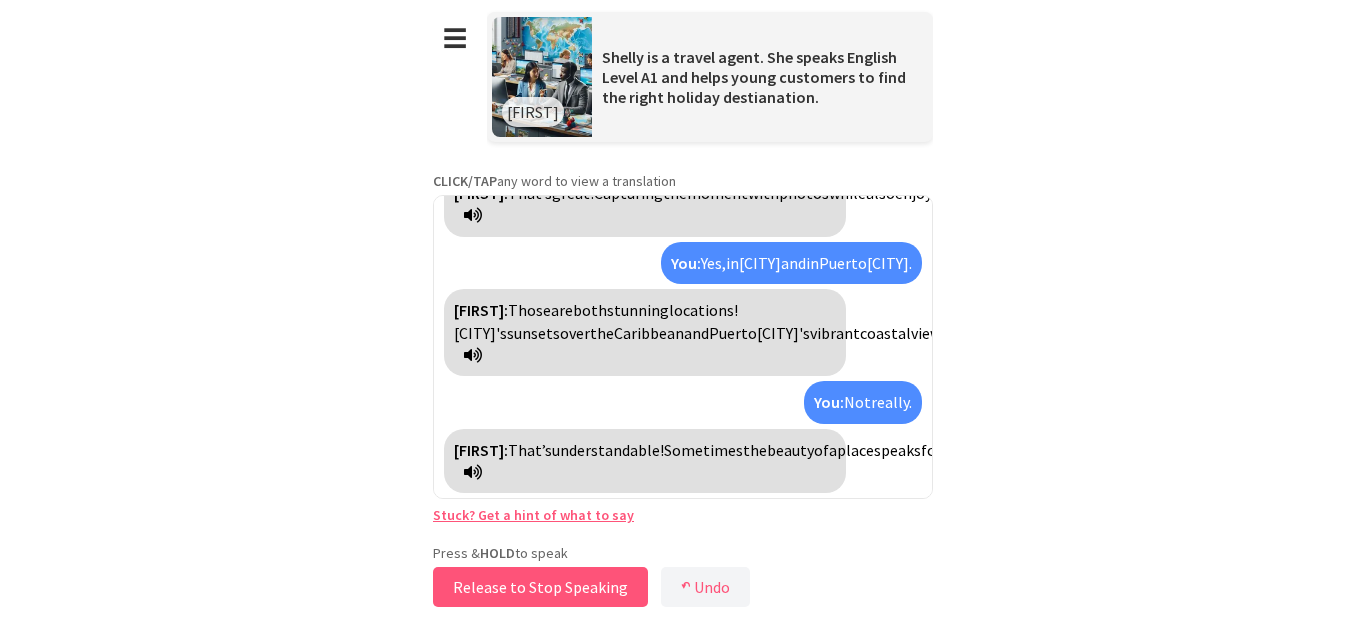click on "Release to Stop Speaking" at bounding box center [540, 587] 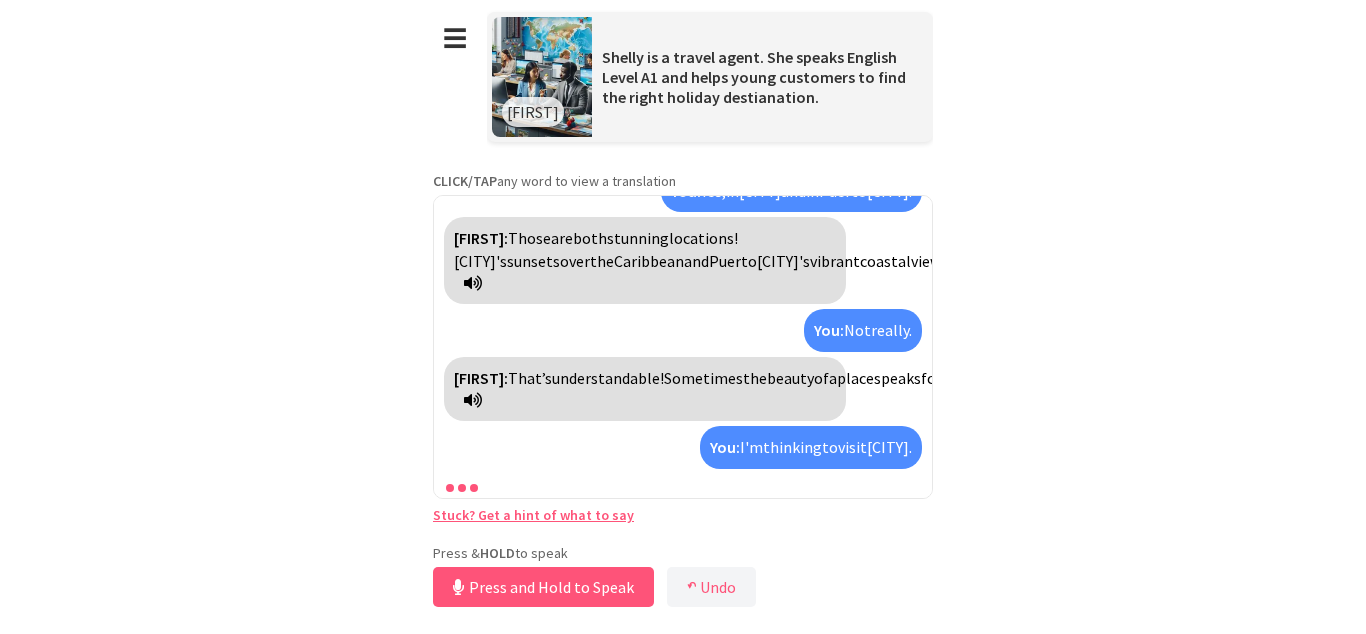 scroll, scrollTop: 1727, scrollLeft: 0, axis: vertical 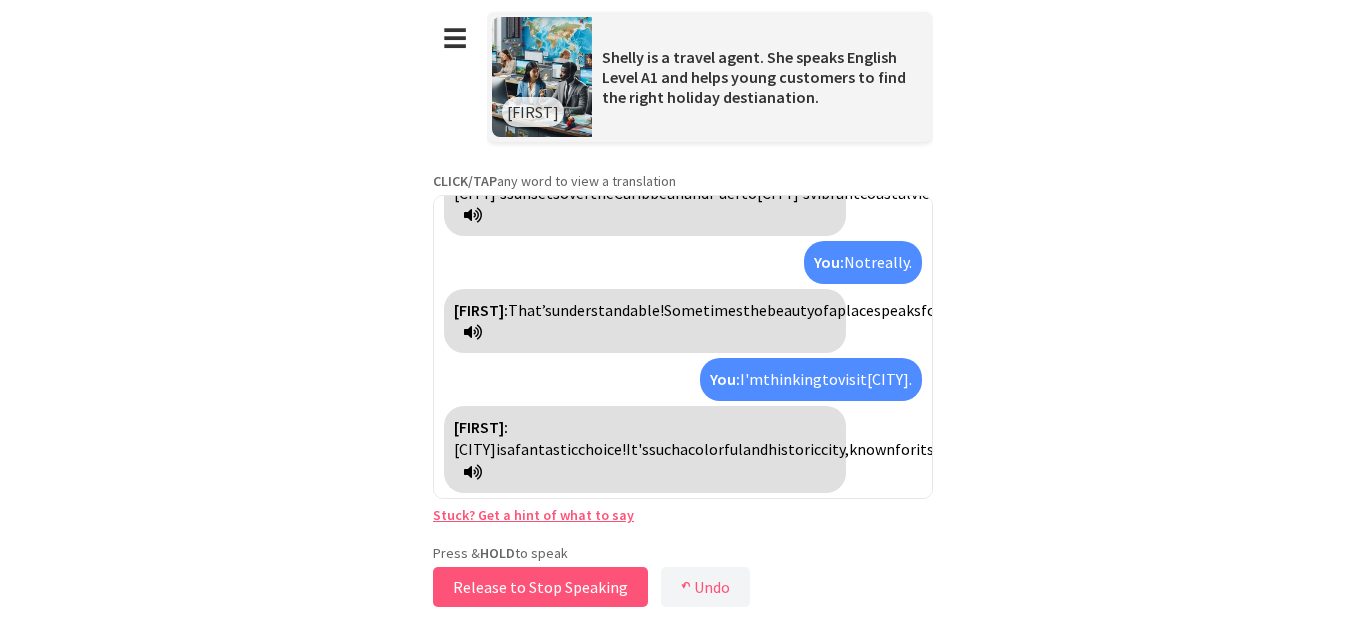 click on "Release to Stop Speaking" at bounding box center (540, 587) 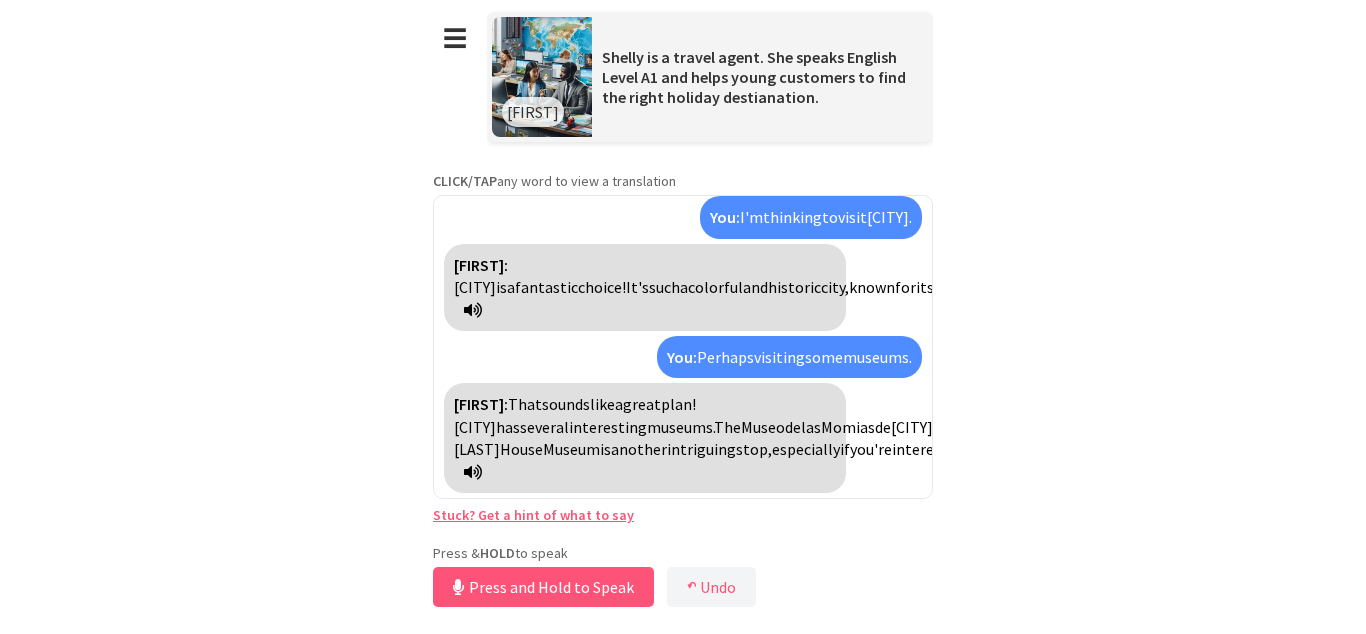 scroll, scrollTop: 1979, scrollLeft: 0, axis: vertical 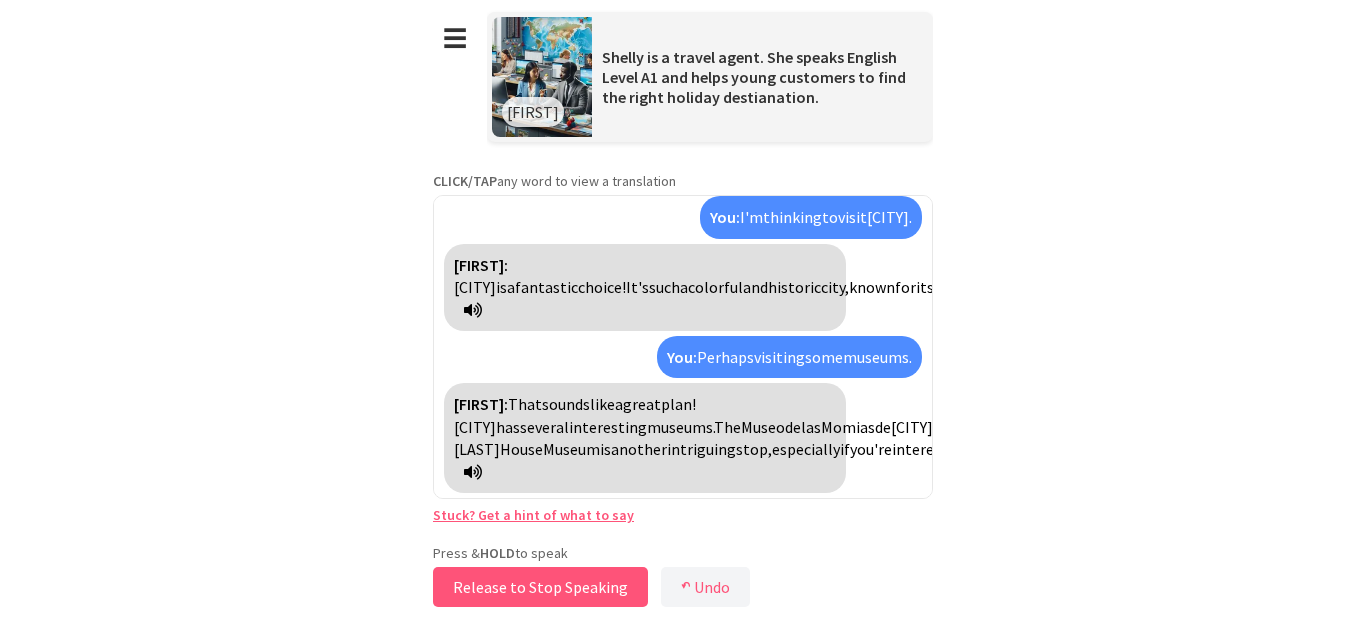 click on "Release to Stop Speaking" at bounding box center (540, 587) 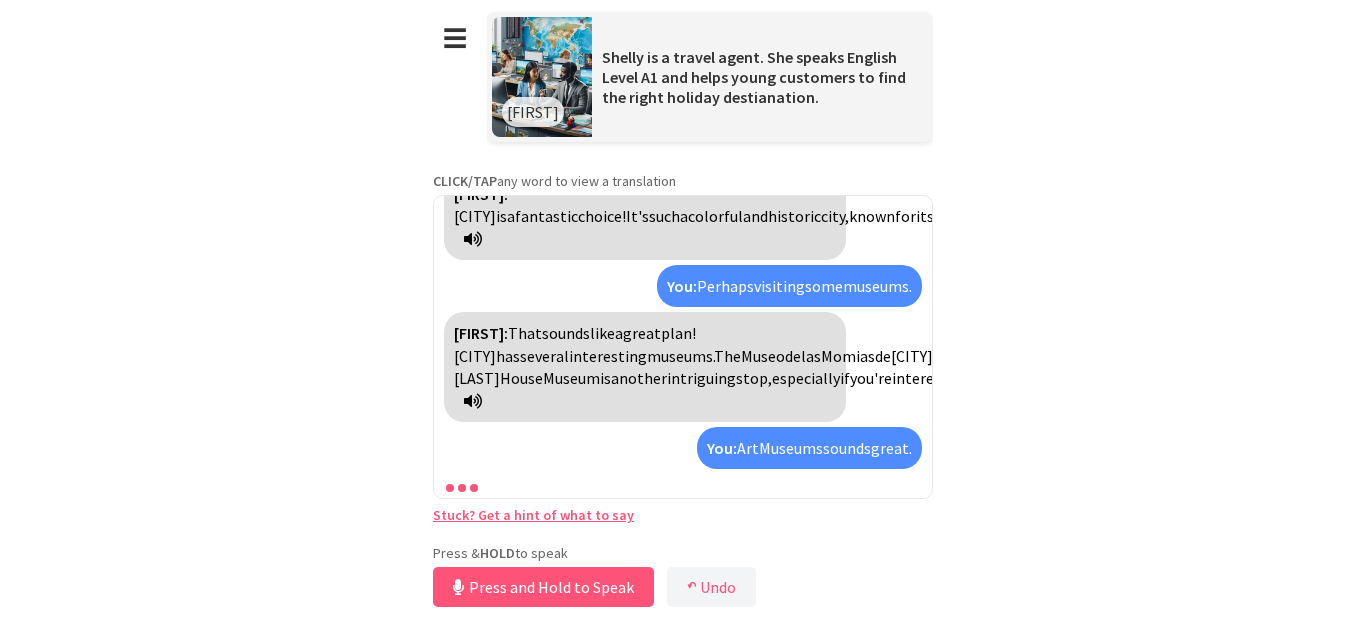 scroll, scrollTop: 2208, scrollLeft: 0, axis: vertical 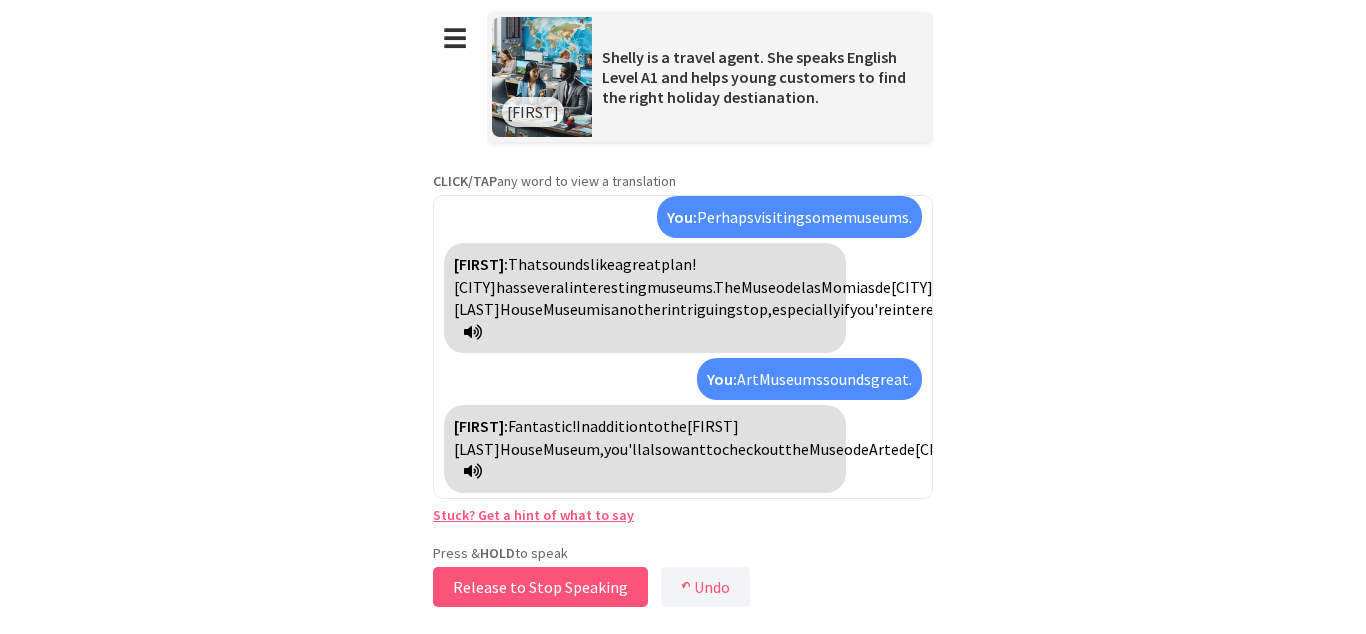 click on "Release to Stop Speaking" at bounding box center (540, 587) 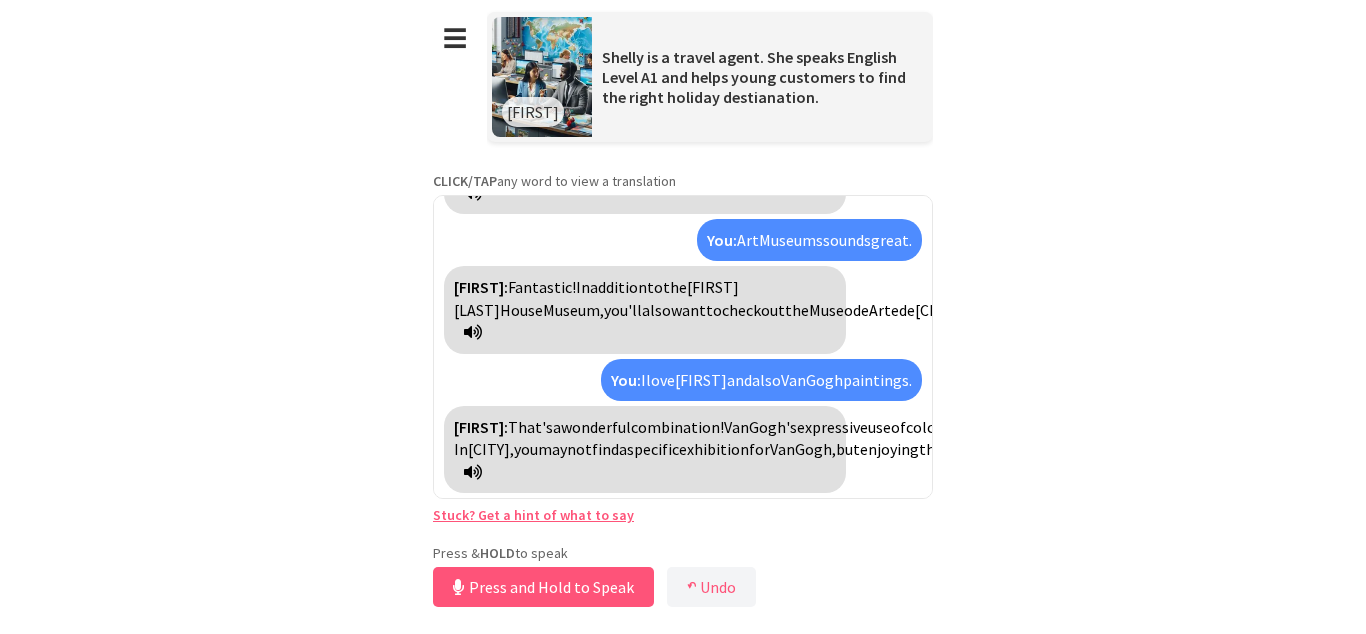 scroll, scrollTop: 2527, scrollLeft: 0, axis: vertical 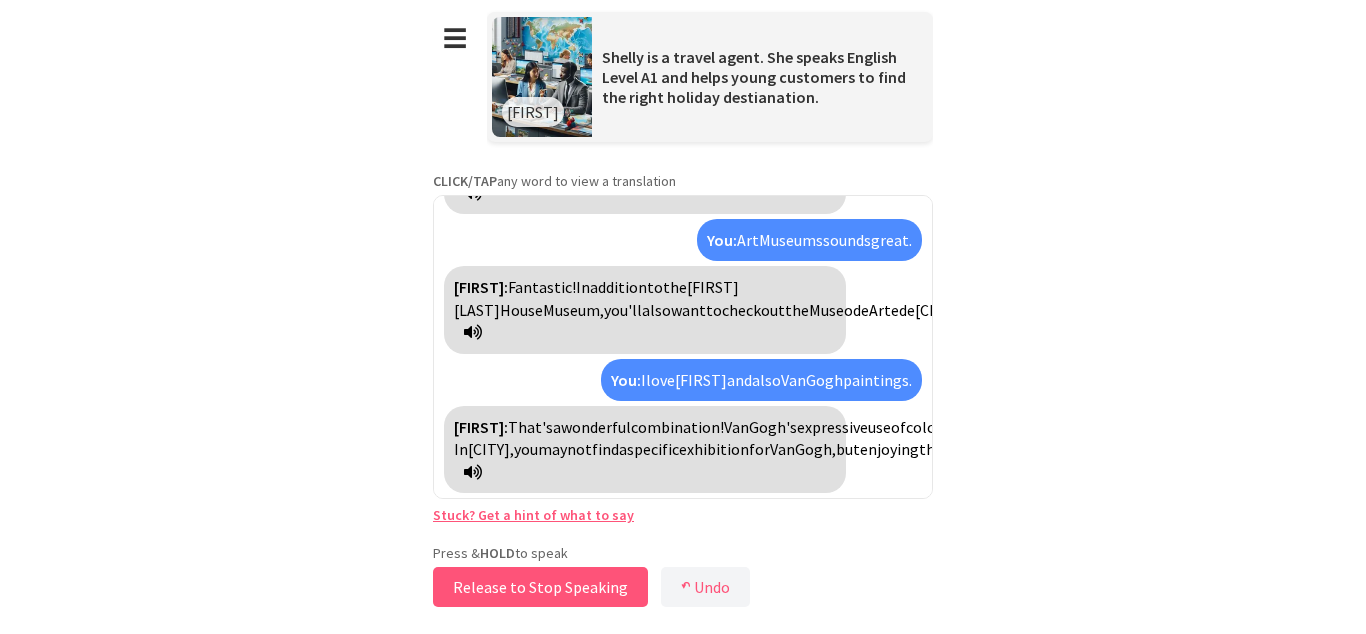 click on "Release to Stop Speaking" at bounding box center [540, 587] 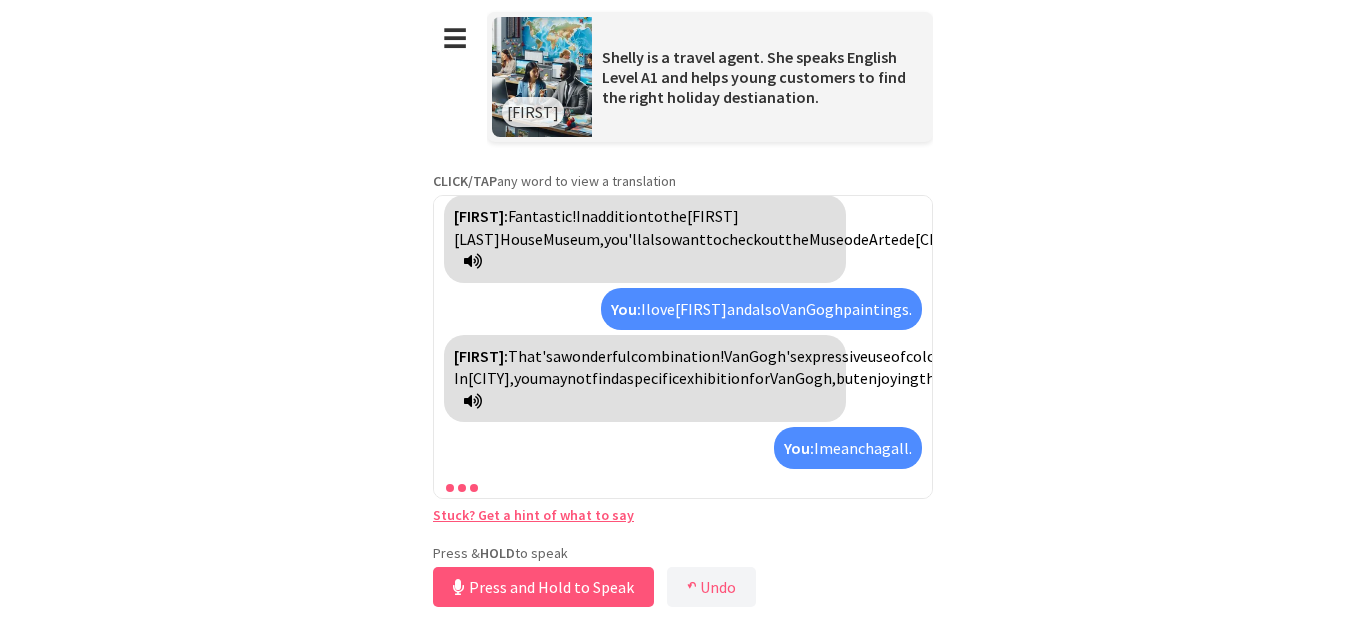 scroll, scrollTop: 2845, scrollLeft: 0, axis: vertical 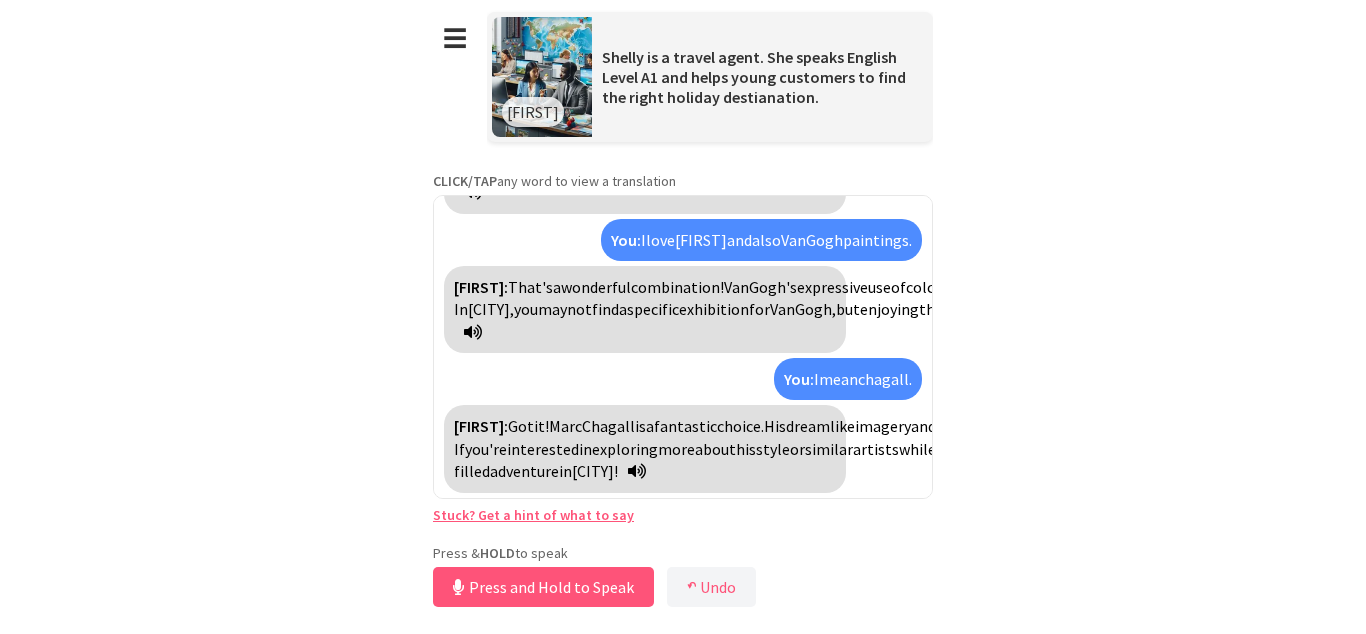 drag, startPoint x: 928, startPoint y: 494, endPoint x: 931, endPoint y: 307, distance: 187.02406 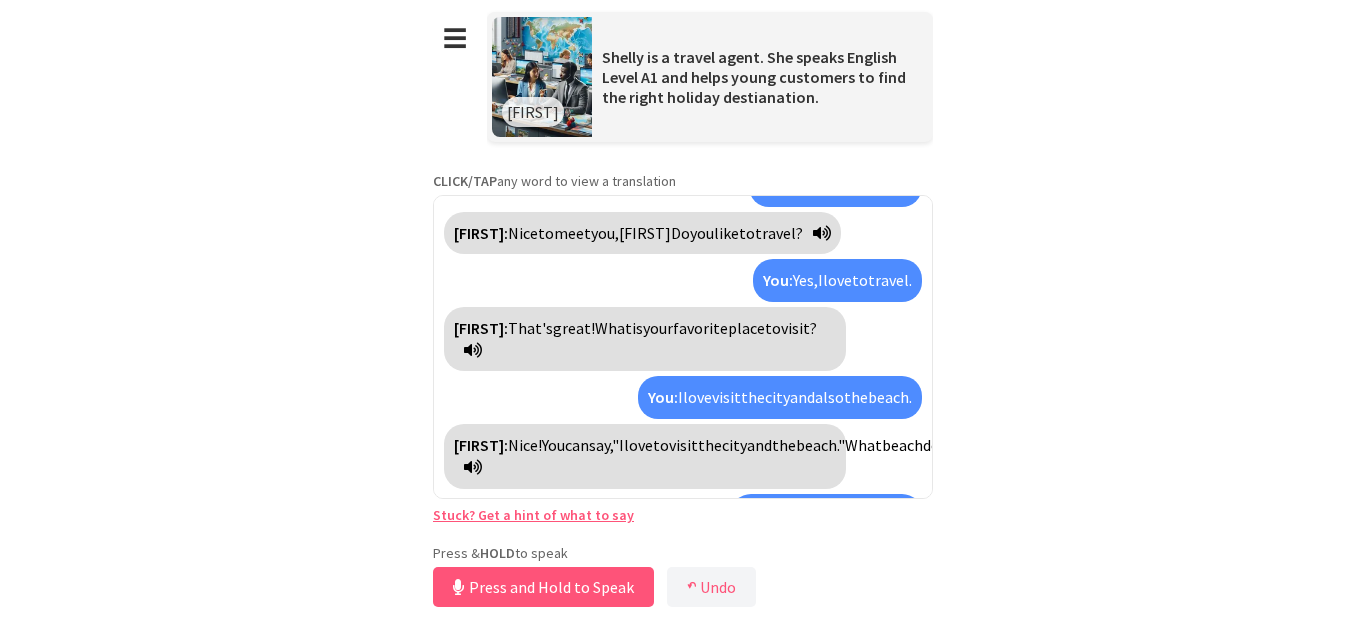 scroll, scrollTop: 0, scrollLeft: 0, axis: both 